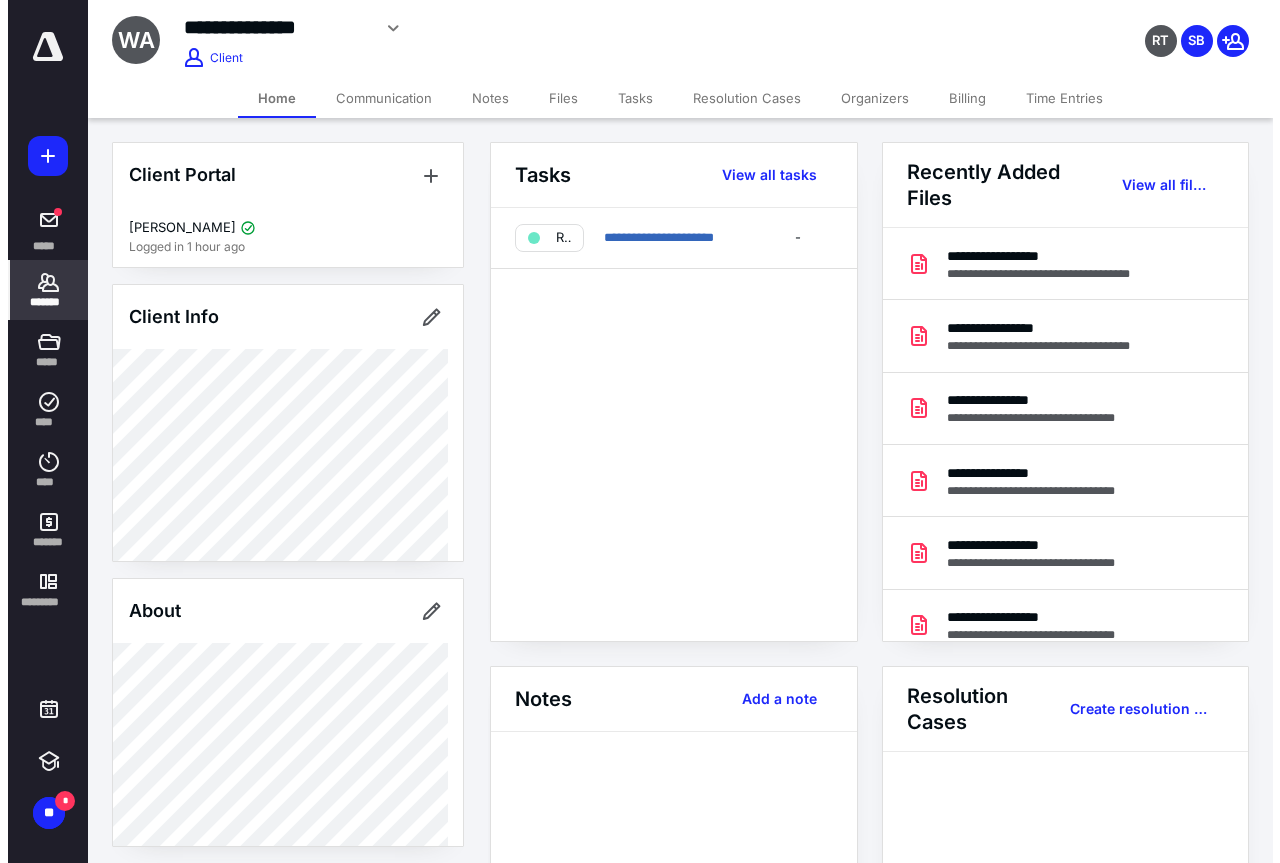 scroll, scrollTop: 0, scrollLeft: 0, axis: both 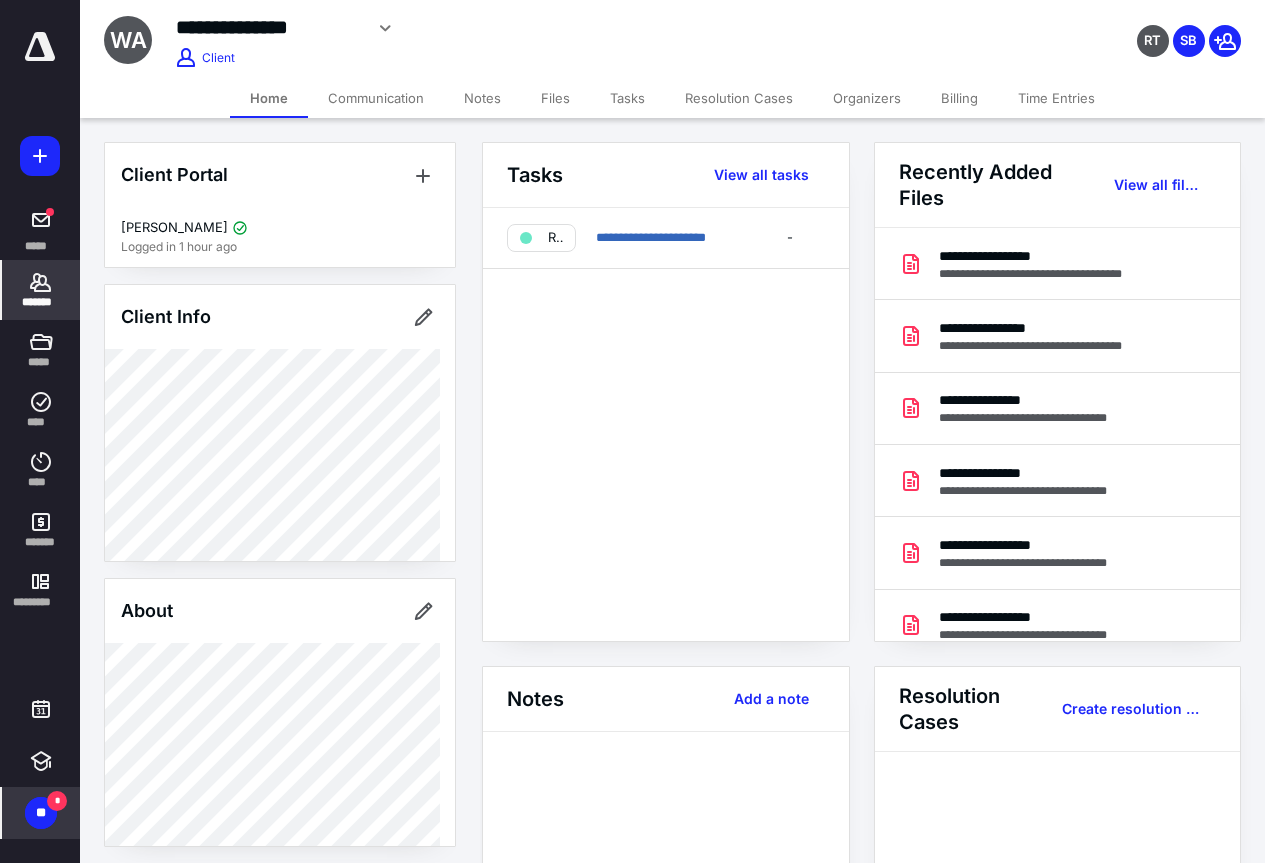 click on "*" at bounding box center [57, 801] 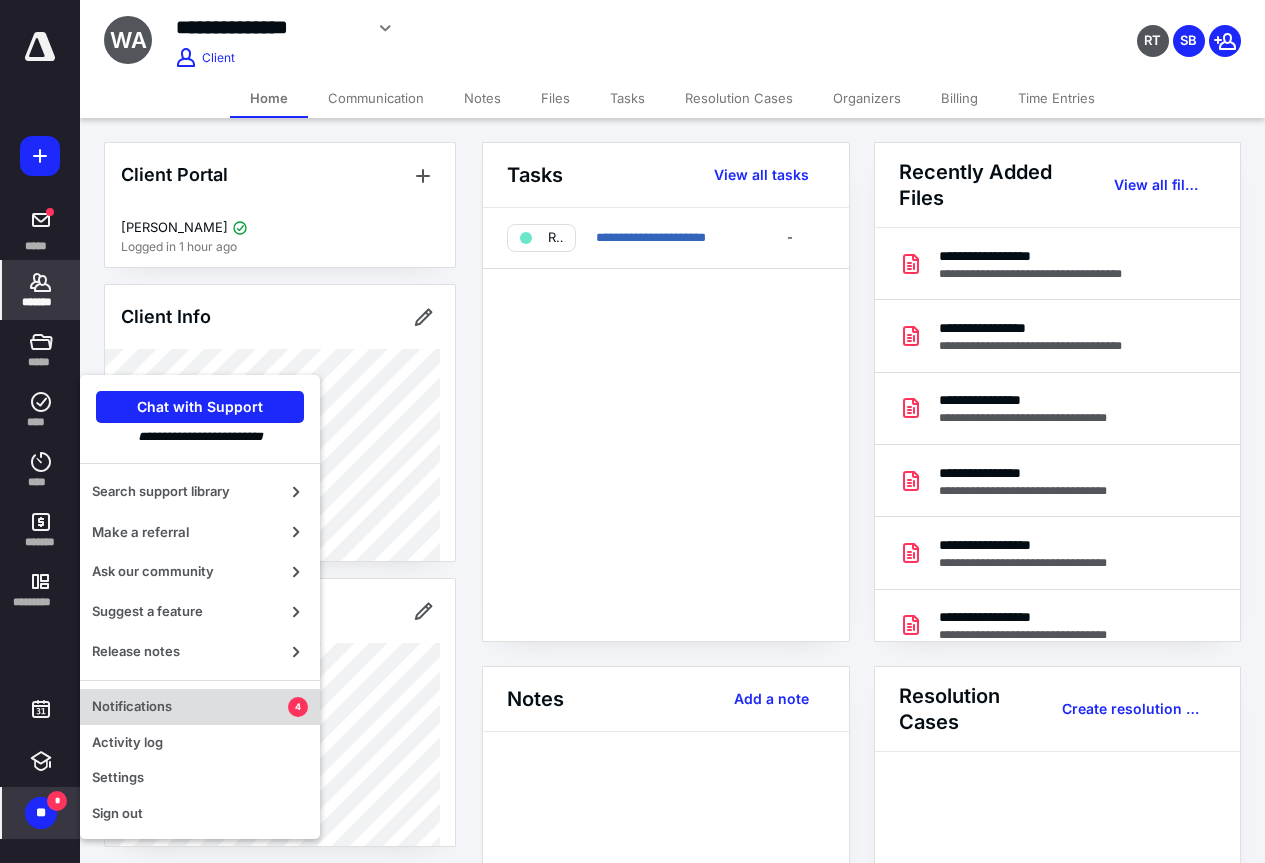 click on "Notifications" at bounding box center (190, 707) 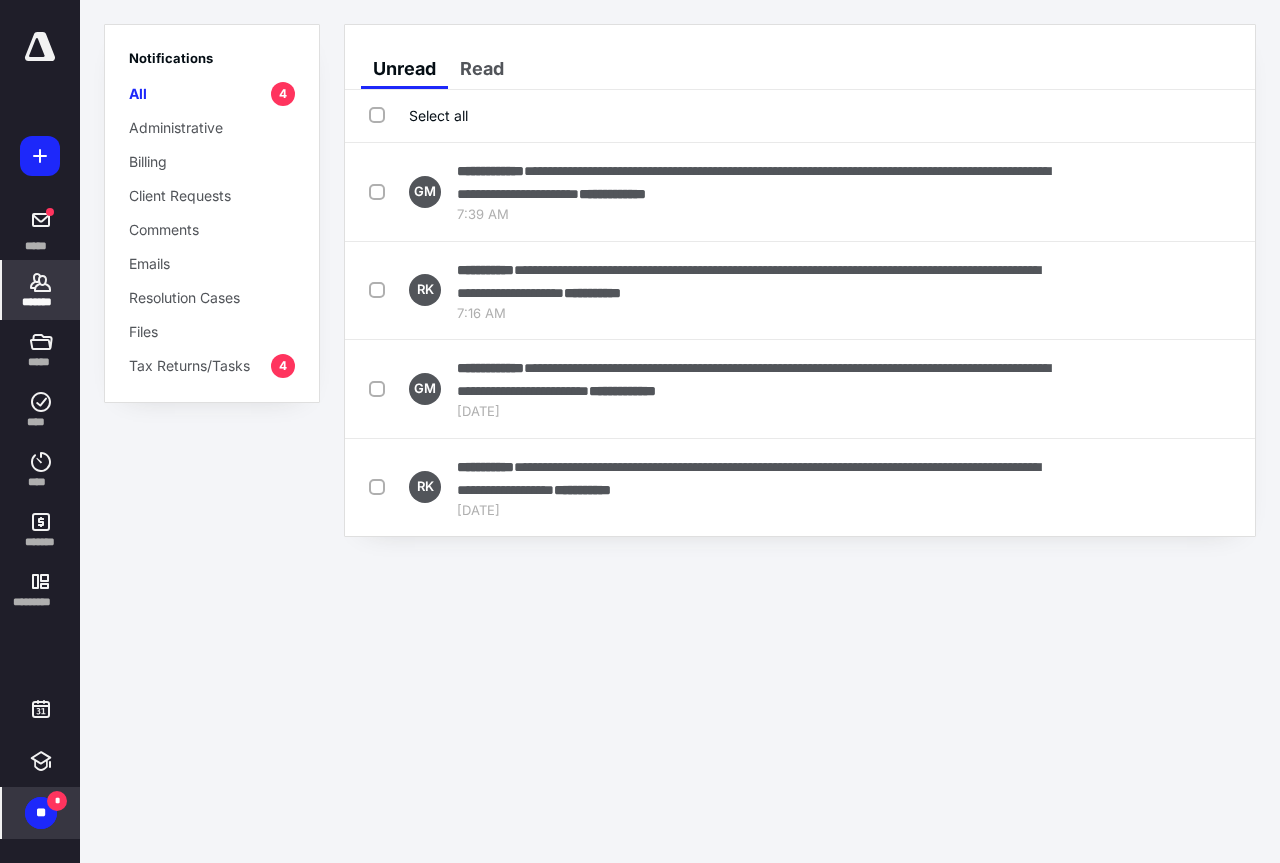 click 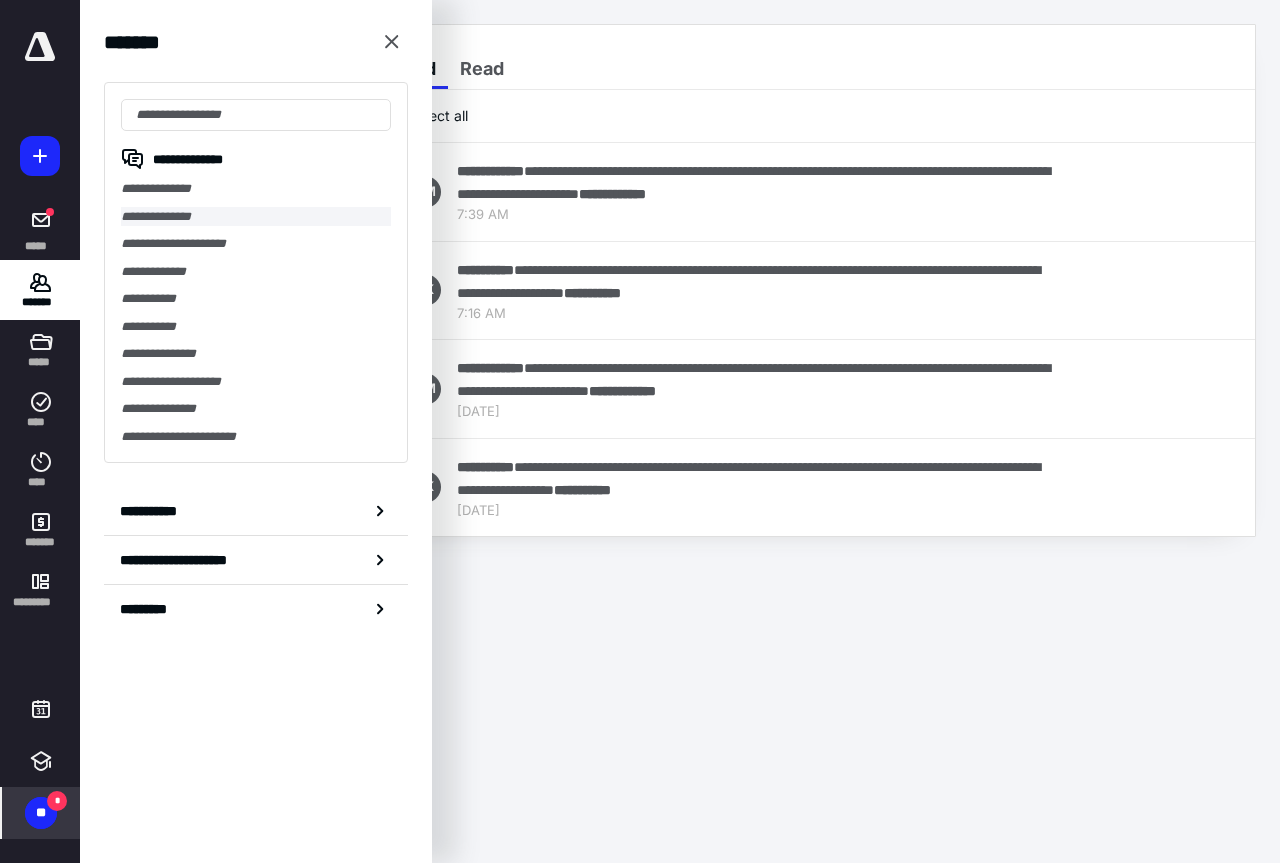 click on "**********" at bounding box center [256, 217] 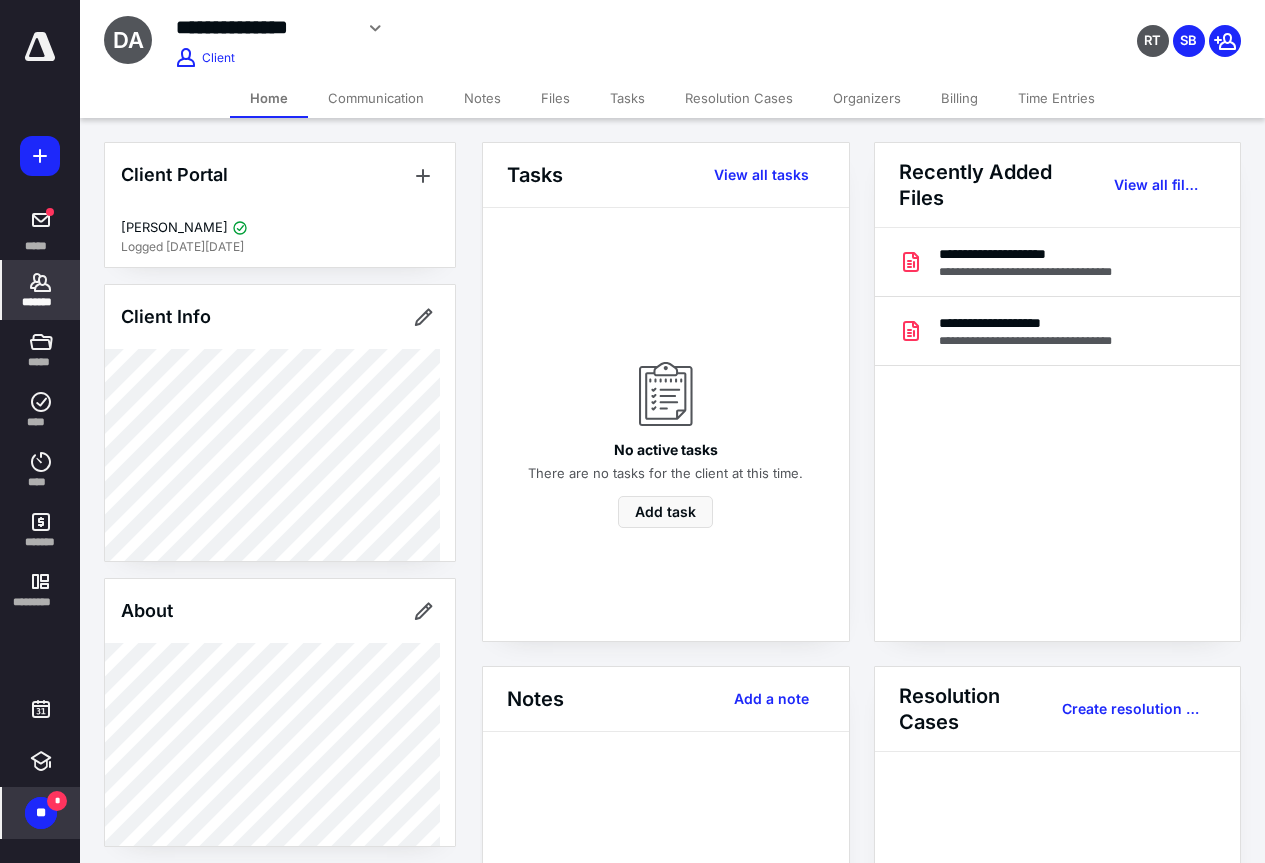 click on "Files" at bounding box center [555, 98] 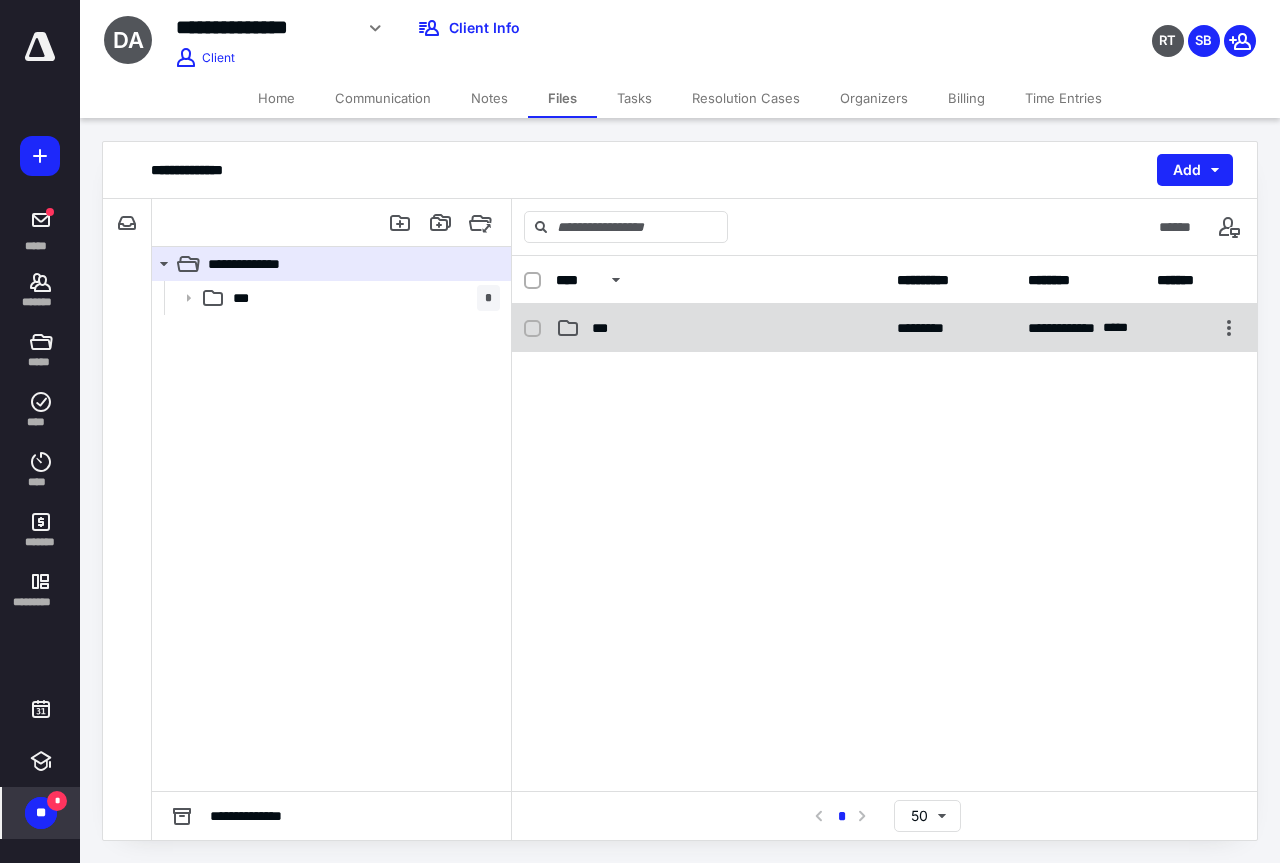 click on "***" at bounding box center [606, 328] 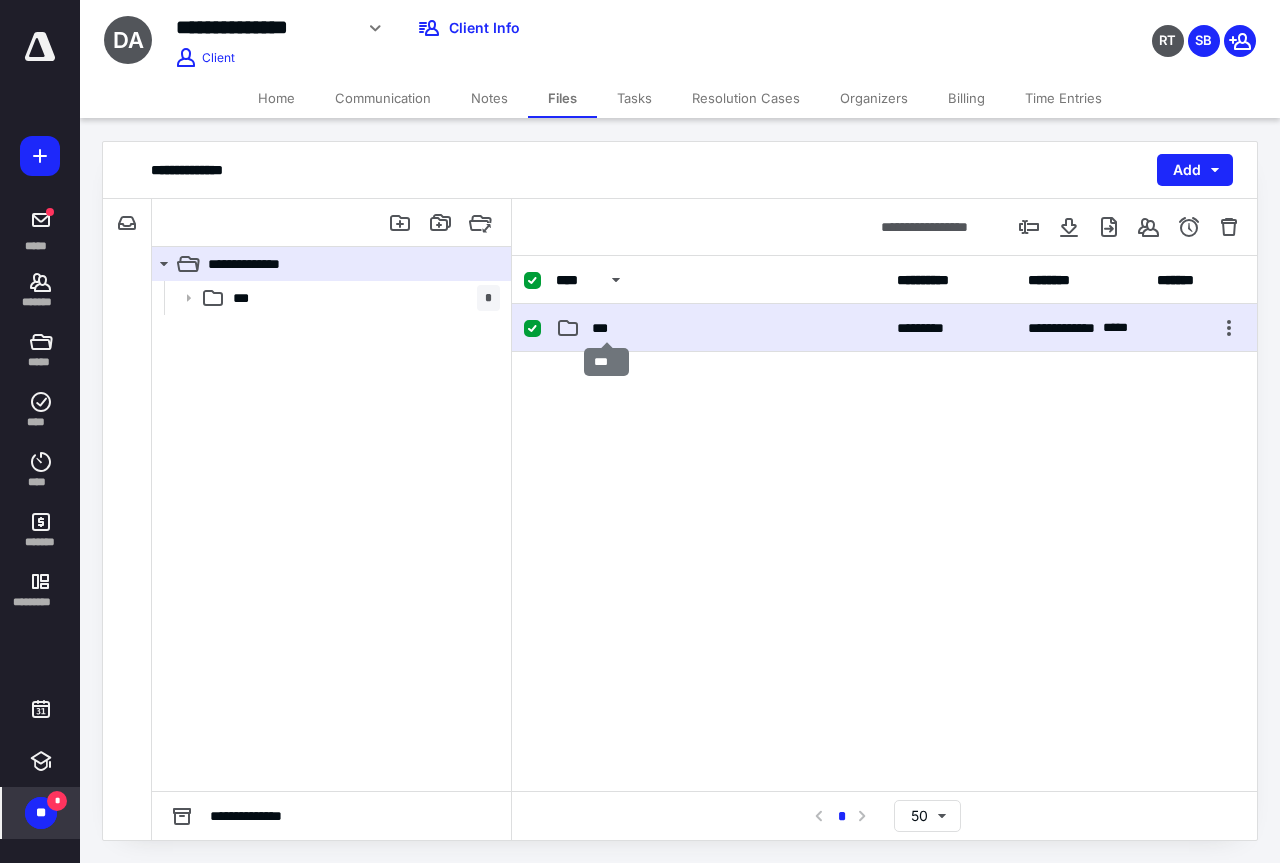 click on "***" at bounding box center [606, 328] 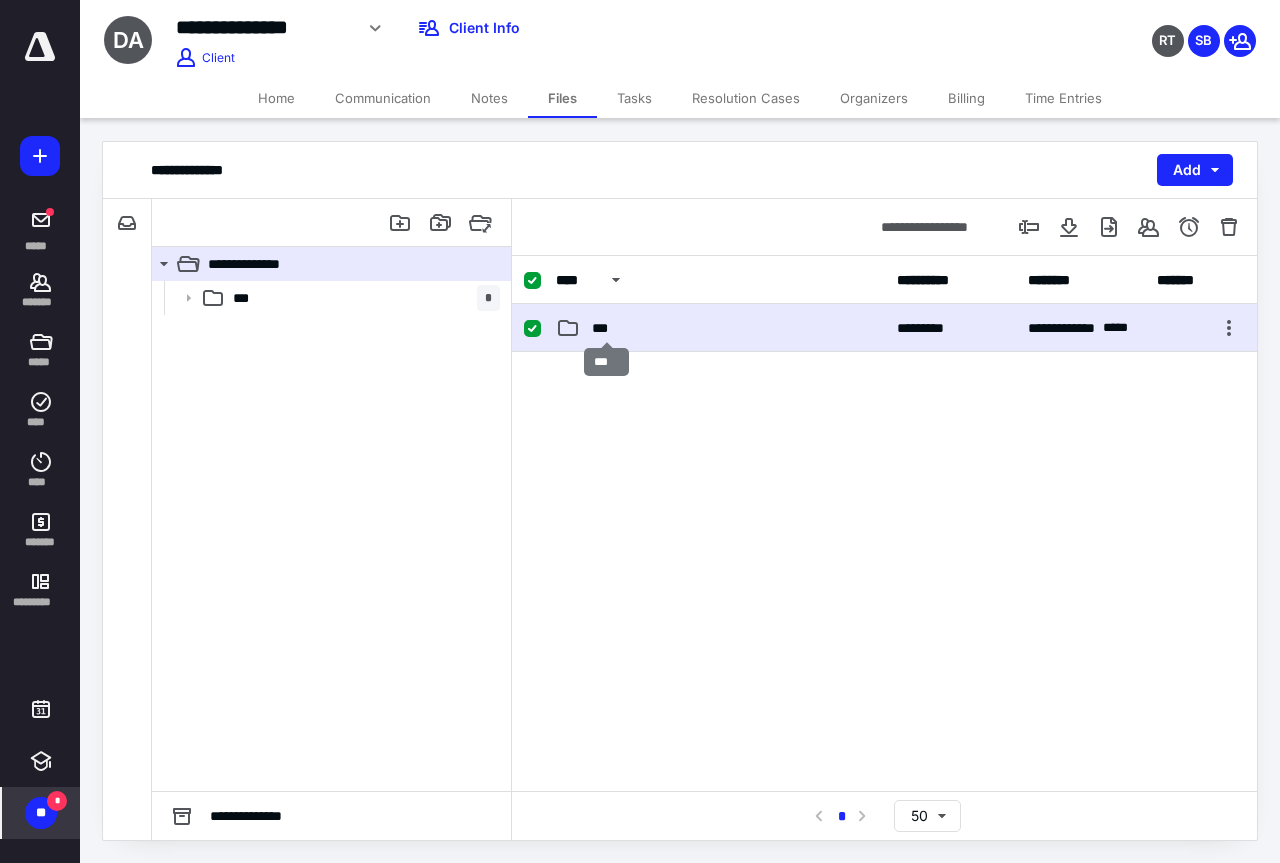 checkbox on "false" 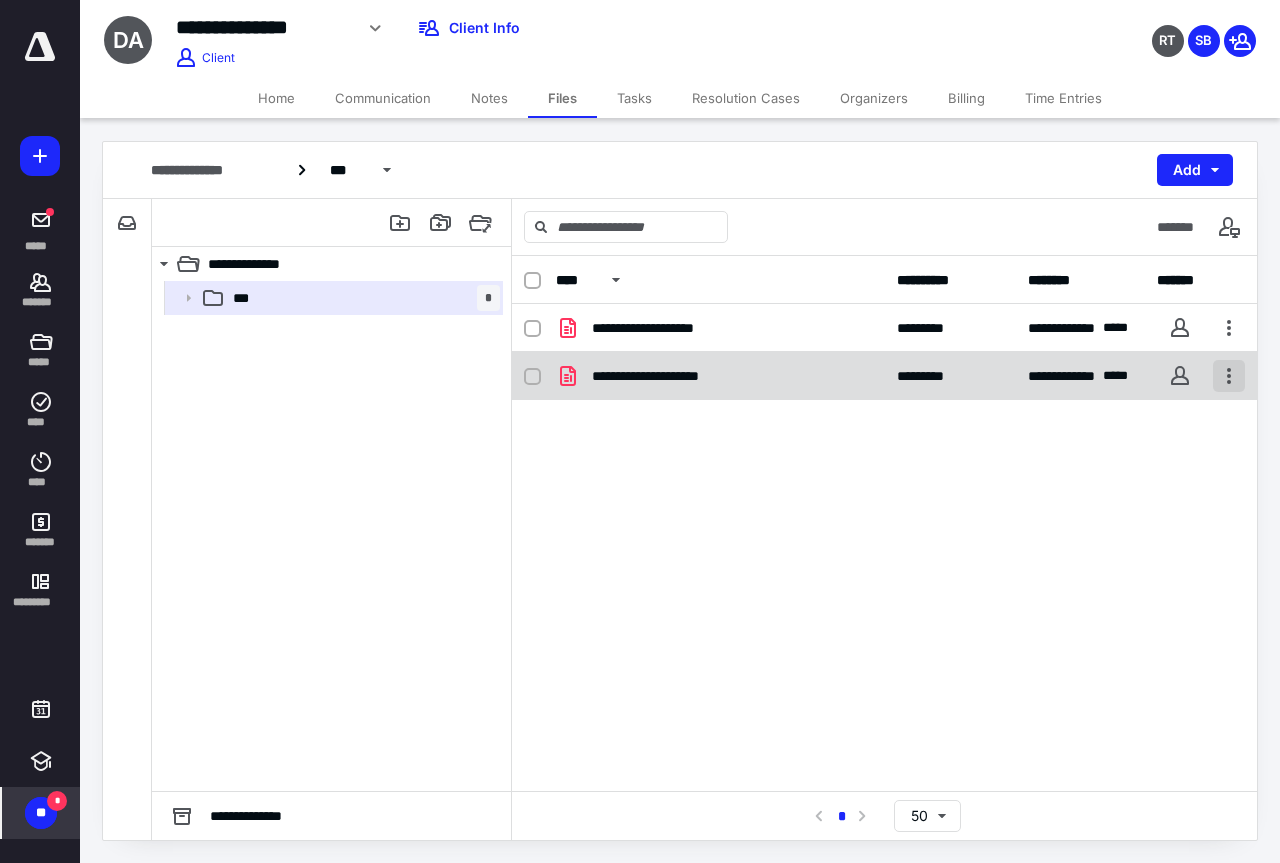 click at bounding box center [1229, 376] 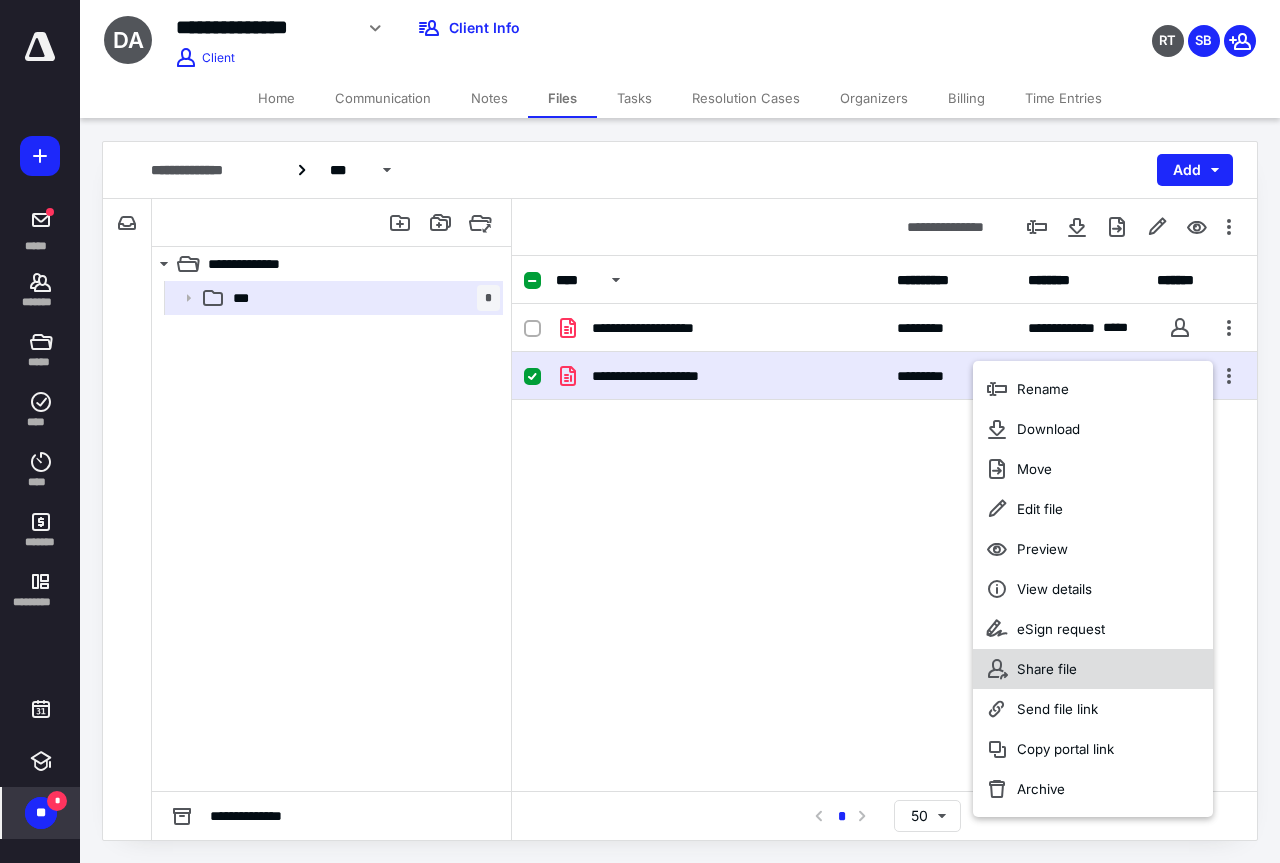 click on "Share file" at bounding box center [1047, 669] 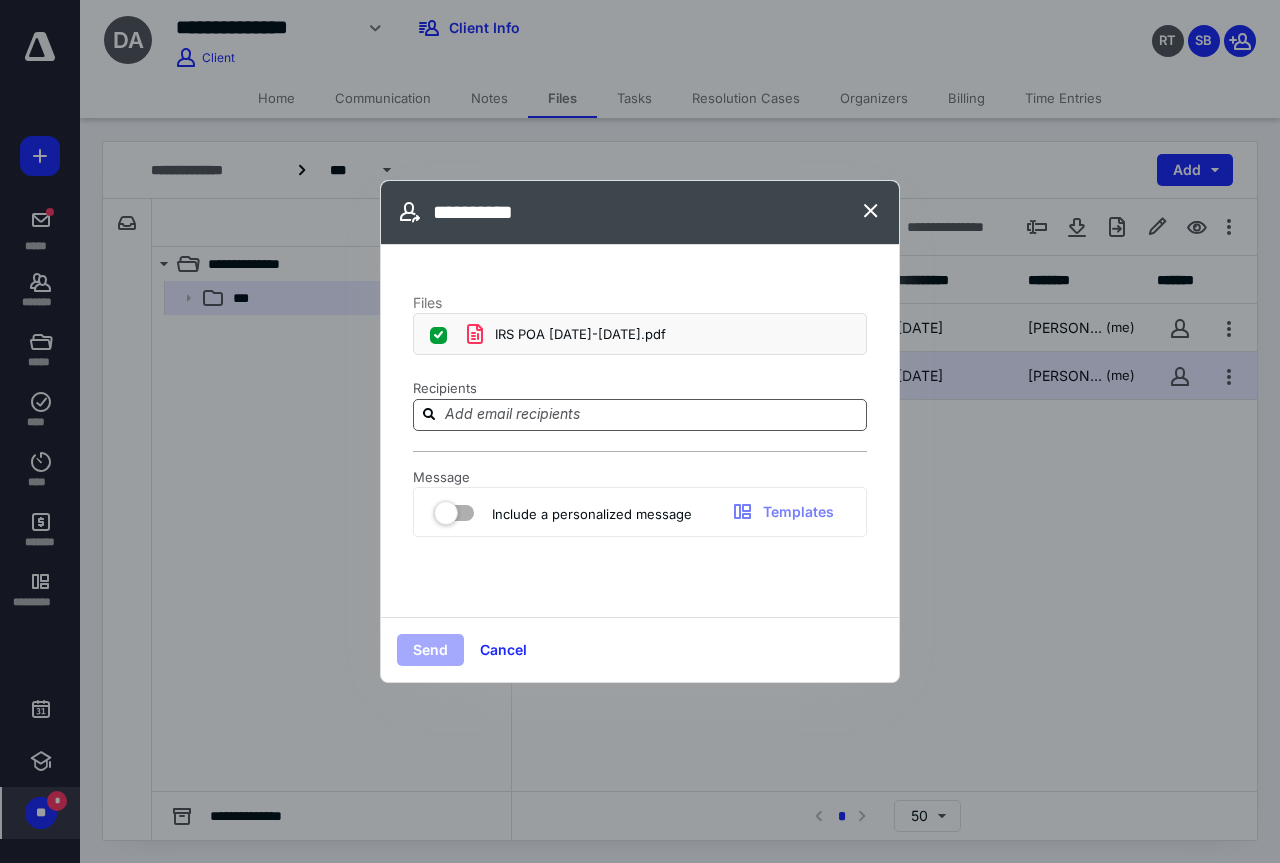 click at bounding box center [652, 414] 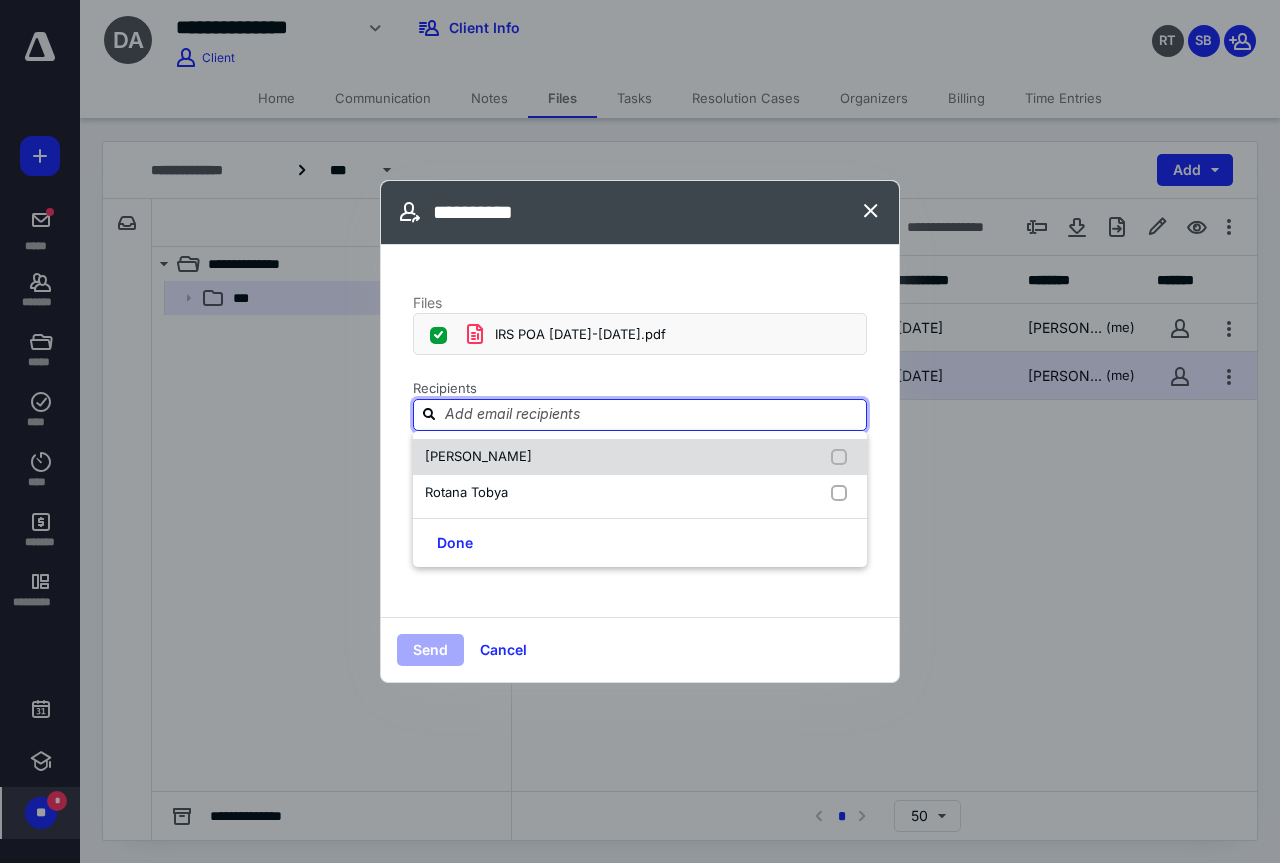 click on "[PERSON_NAME]" at bounding box center [640, 457] 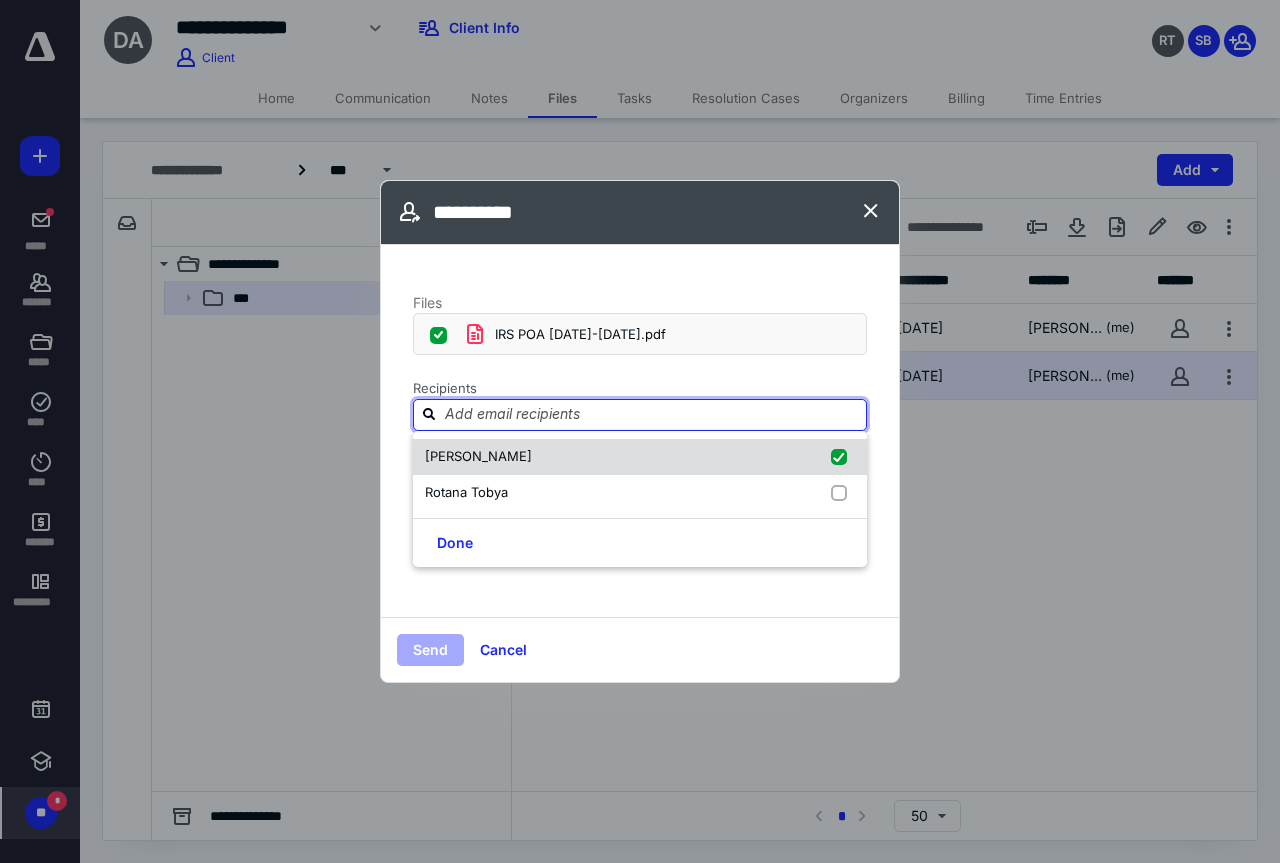 checkbox on "true" 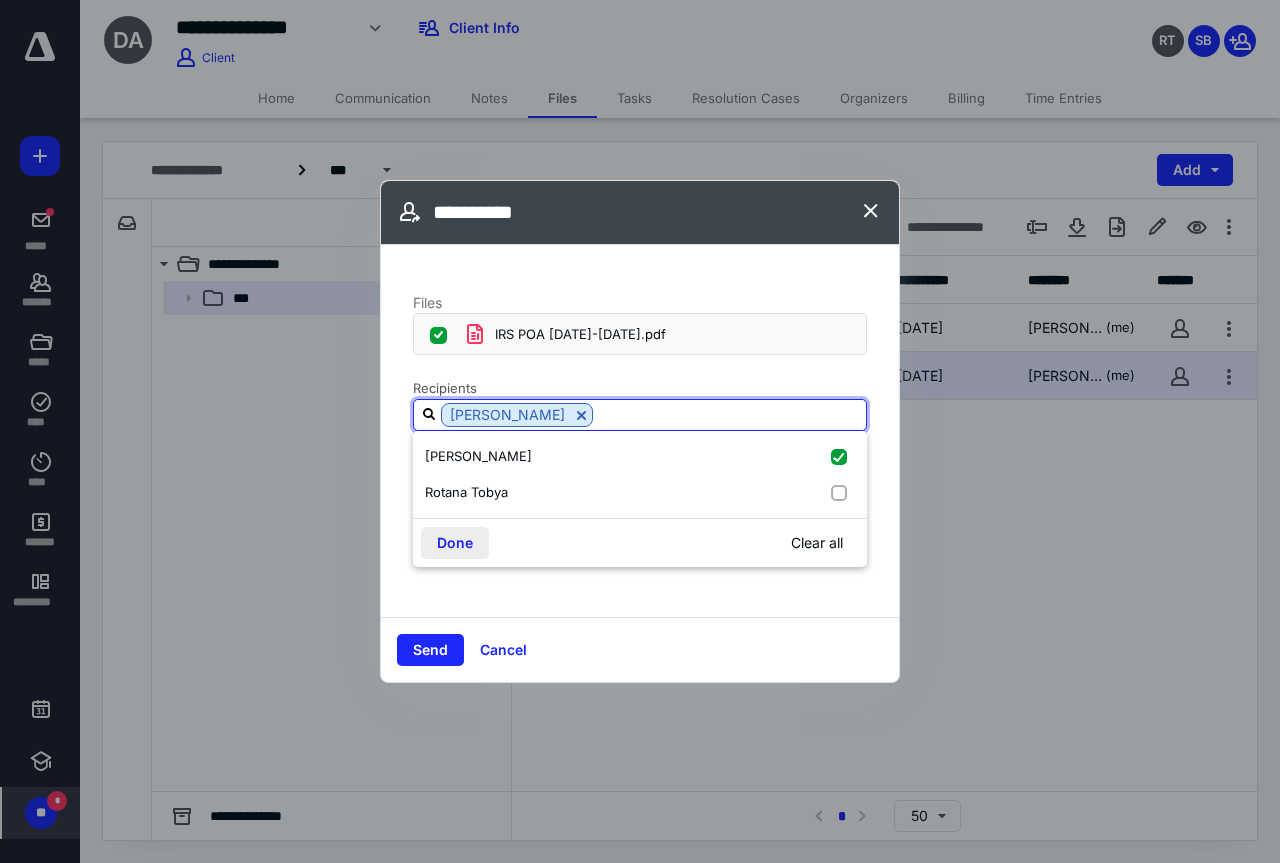 click on "Done" at bounding box center (455, 543) 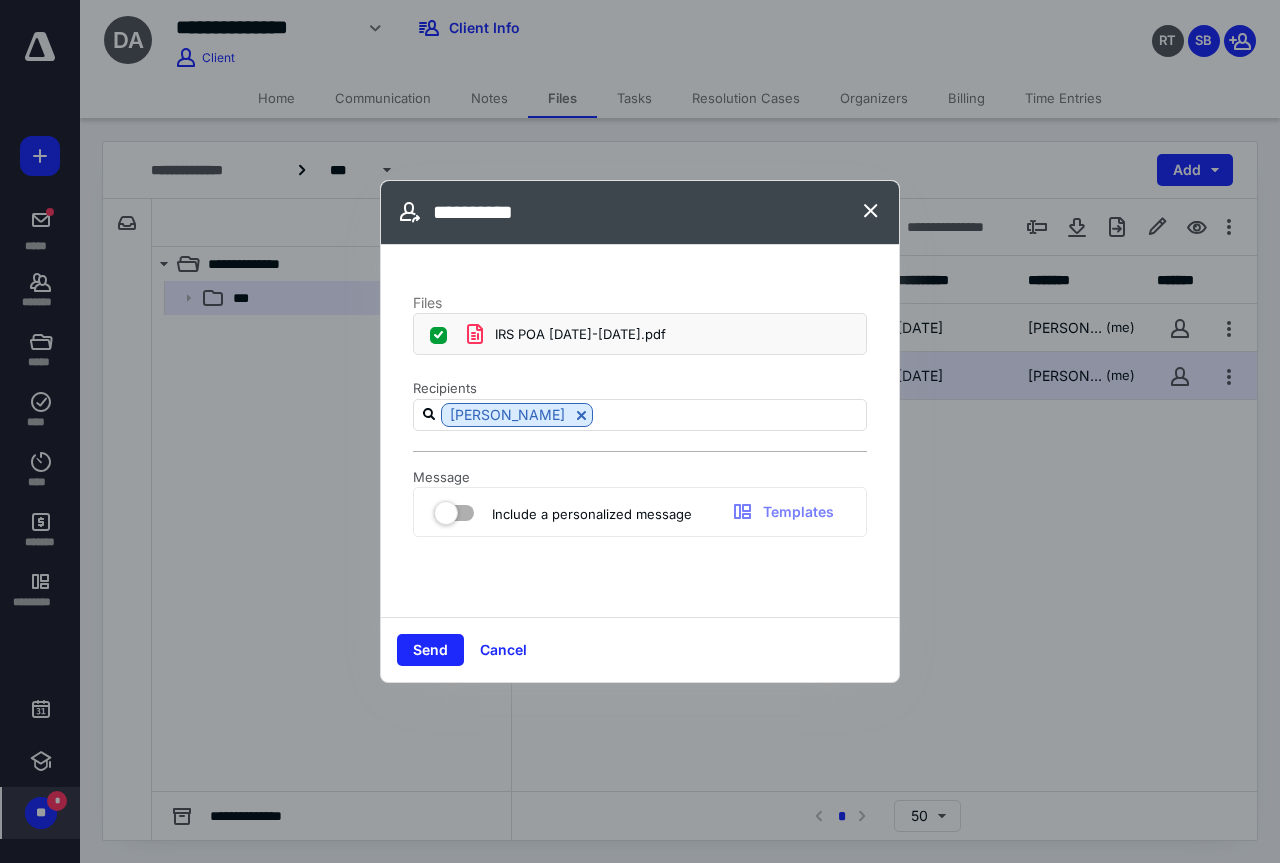 click at bounding box center [454, 509] 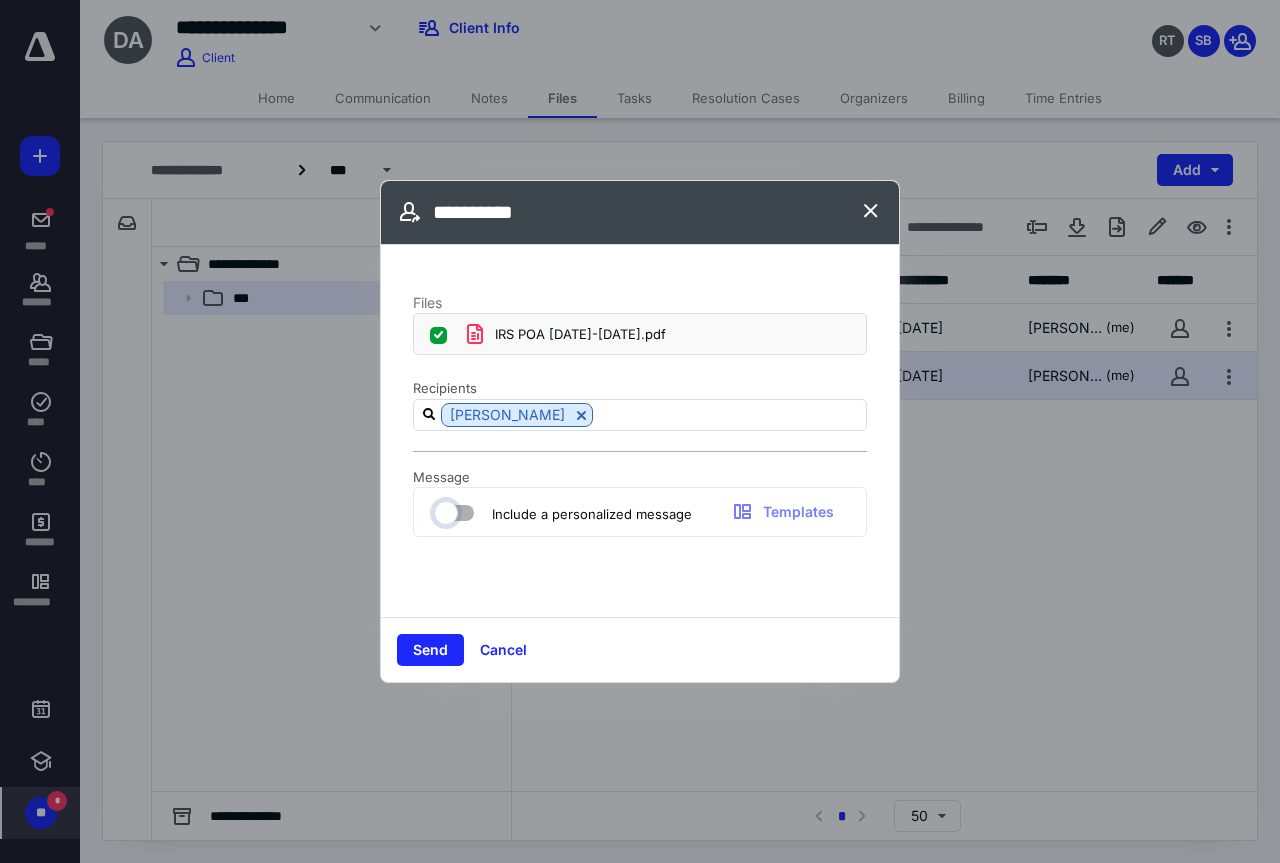 click at bounding box center (444, 510) 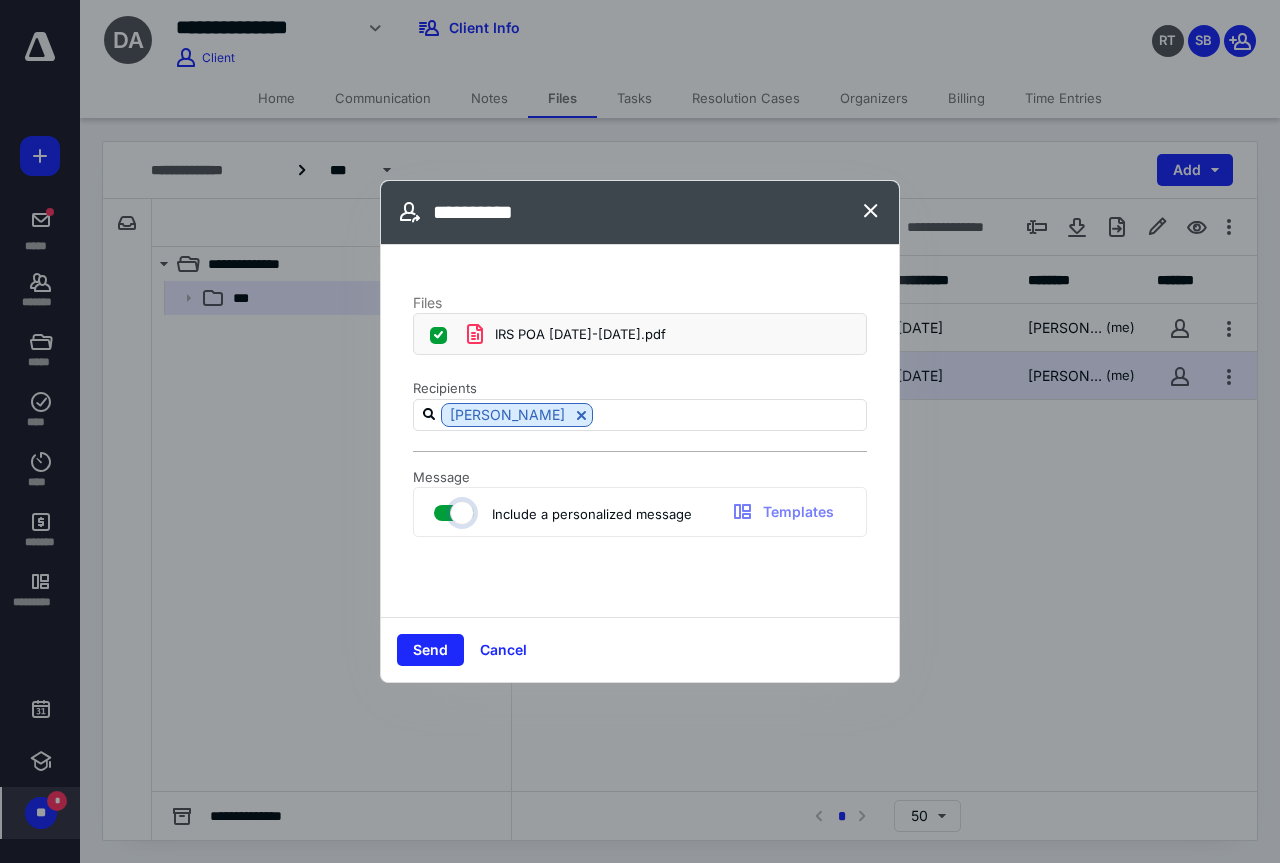 checkbox on "true" 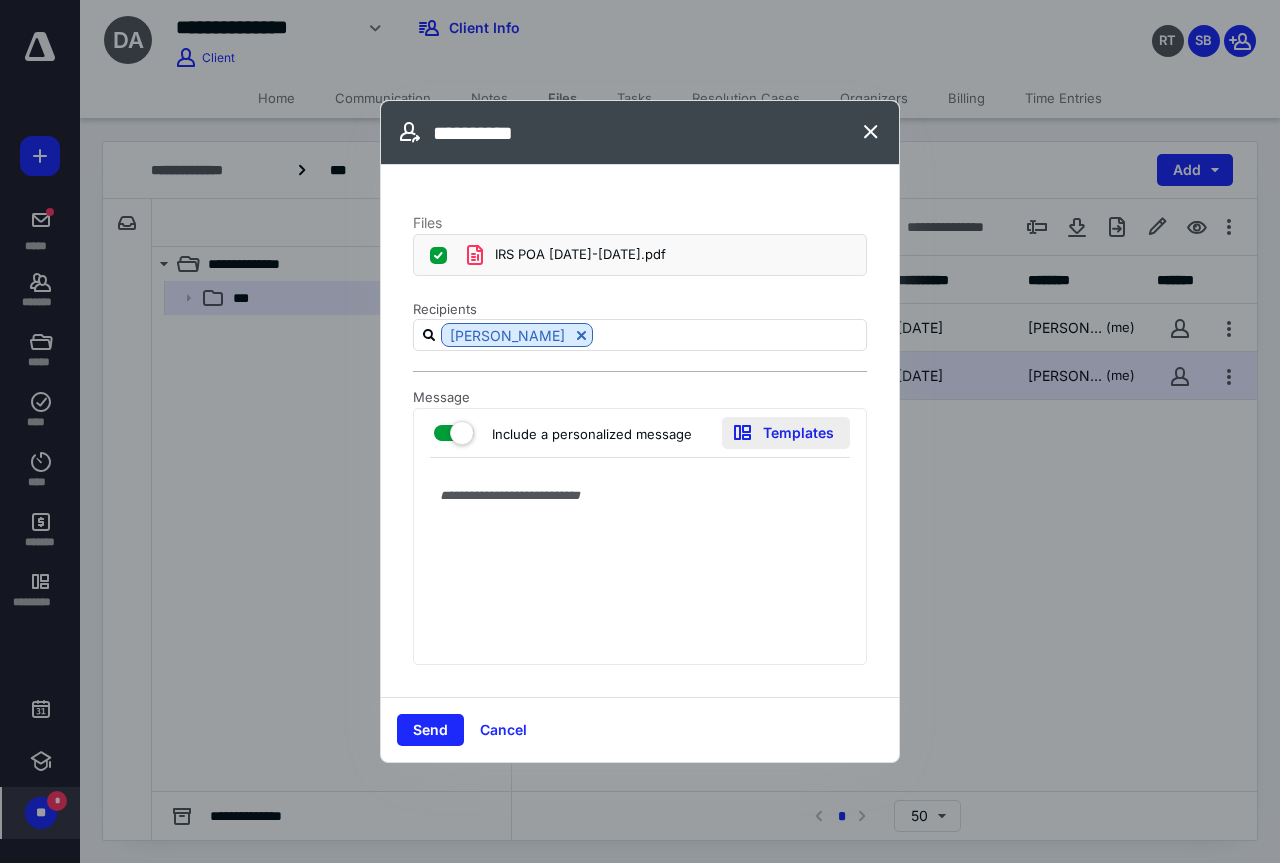 click on "Templates" at bounding box center (786, 433) 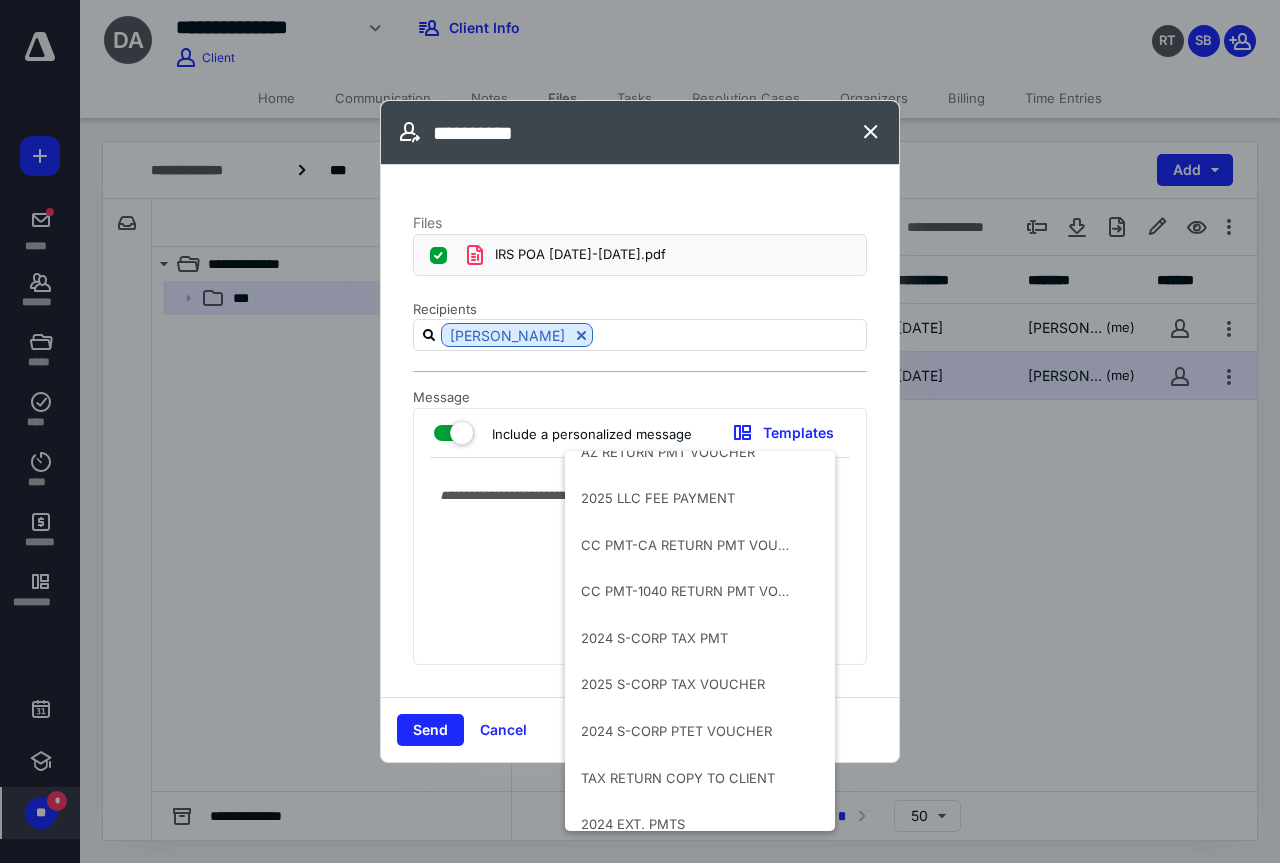 scroll, scrollTop: 700, scrollLeft: 0, axis: vertical 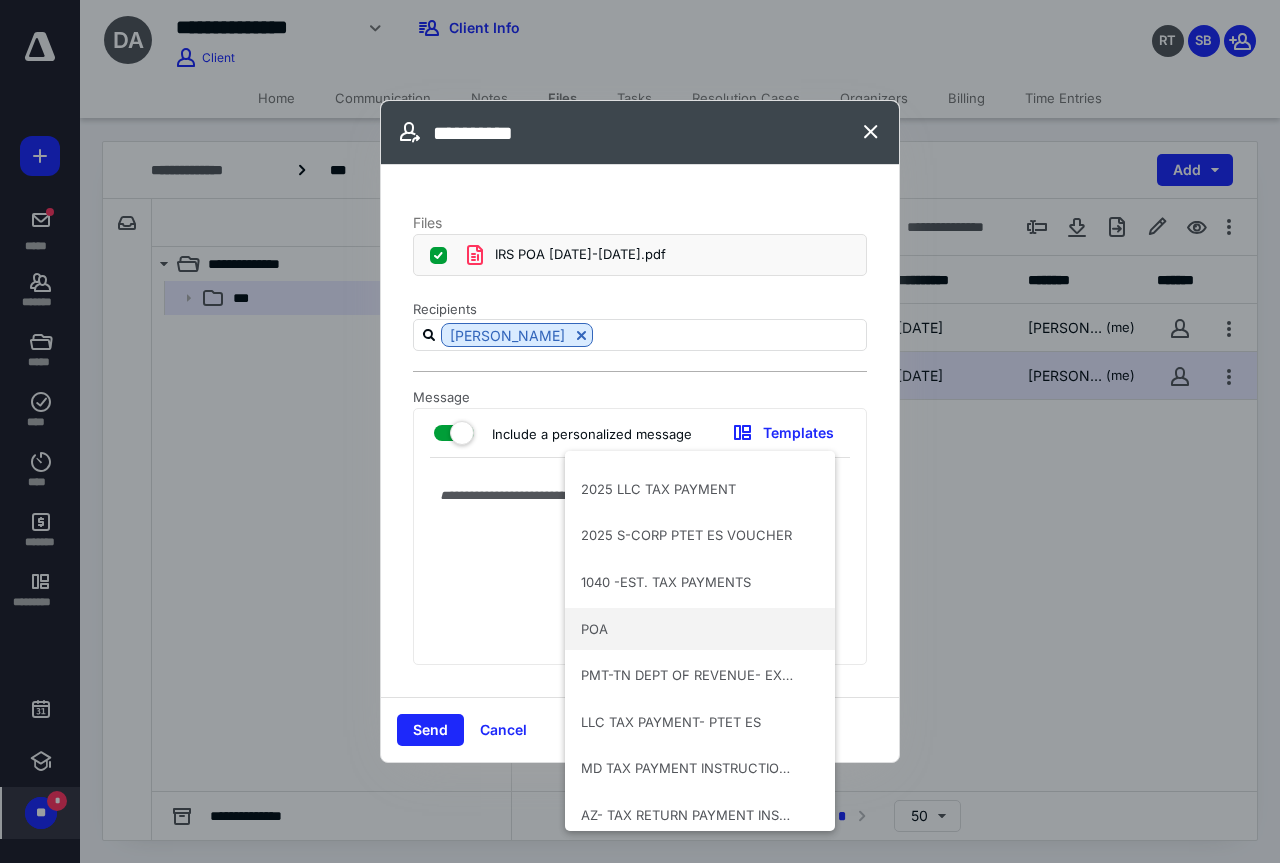 click on "POA" at bounding box center [688, 629] 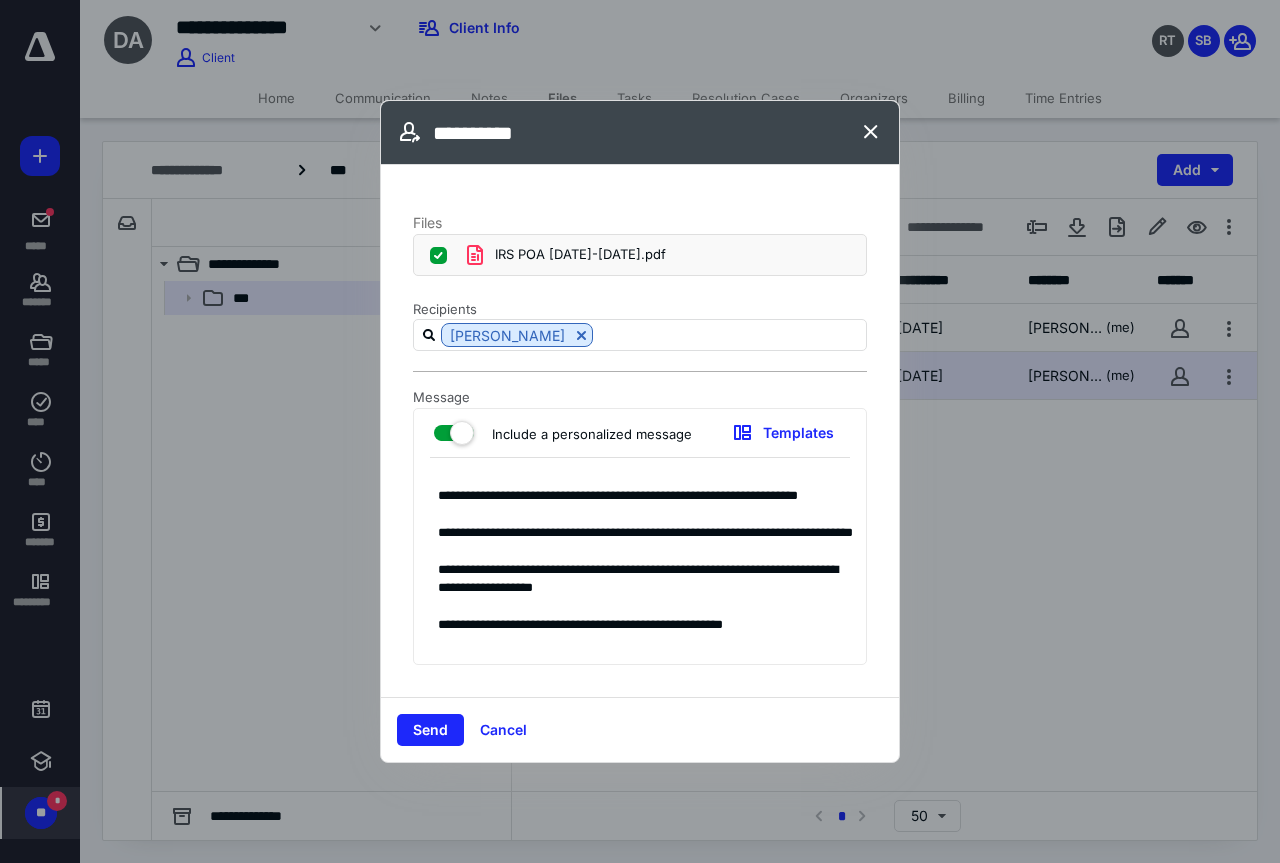 type on "**********" 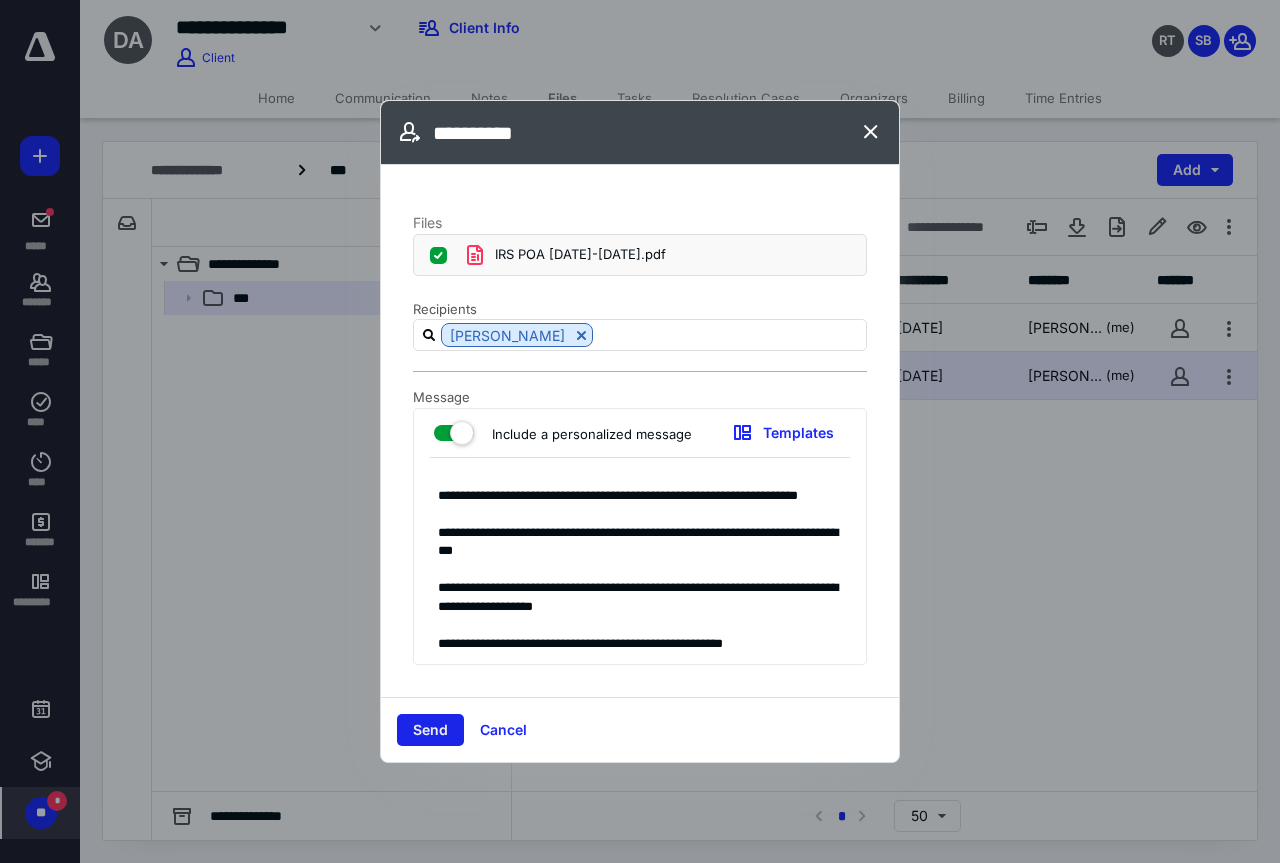 click on "Send" at bounding box center (430, 730) 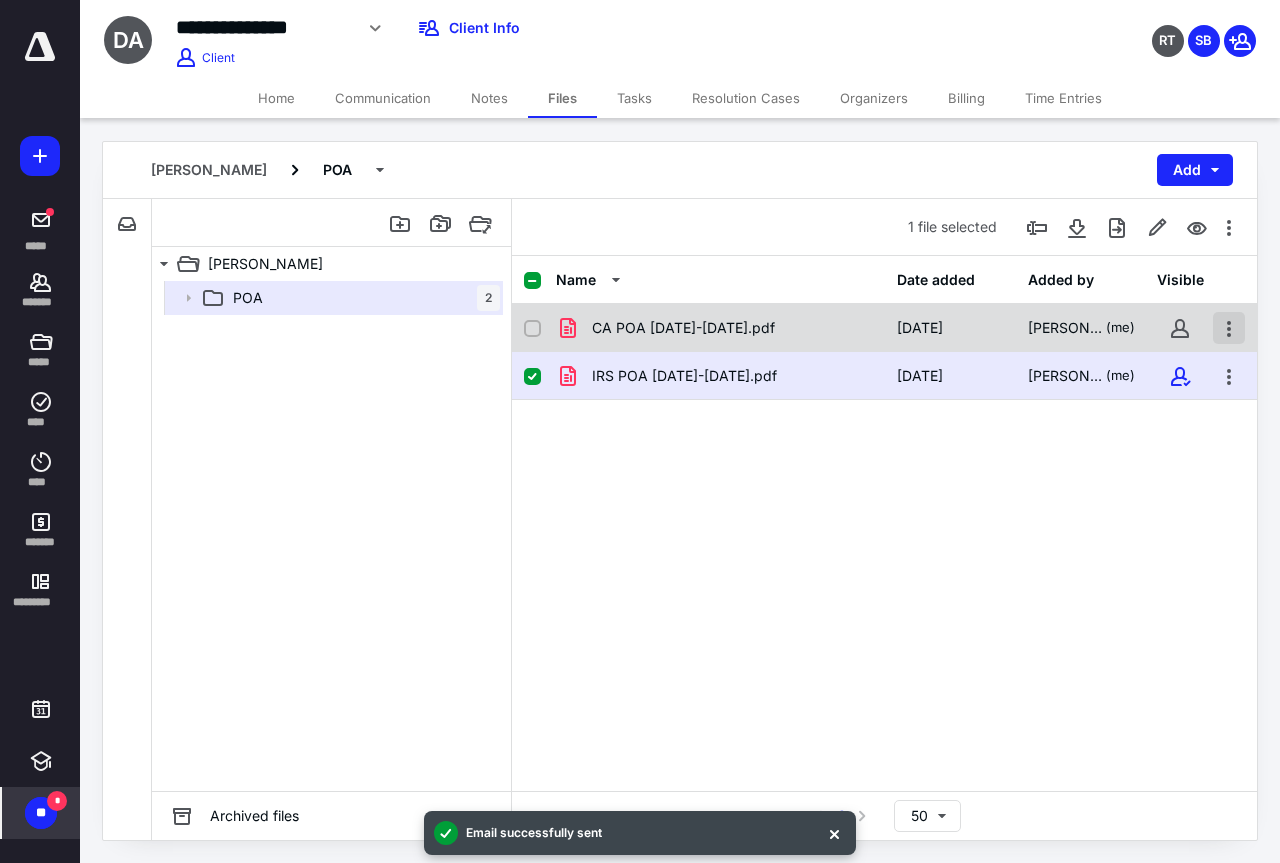 click at bounding box center (1229, 328) 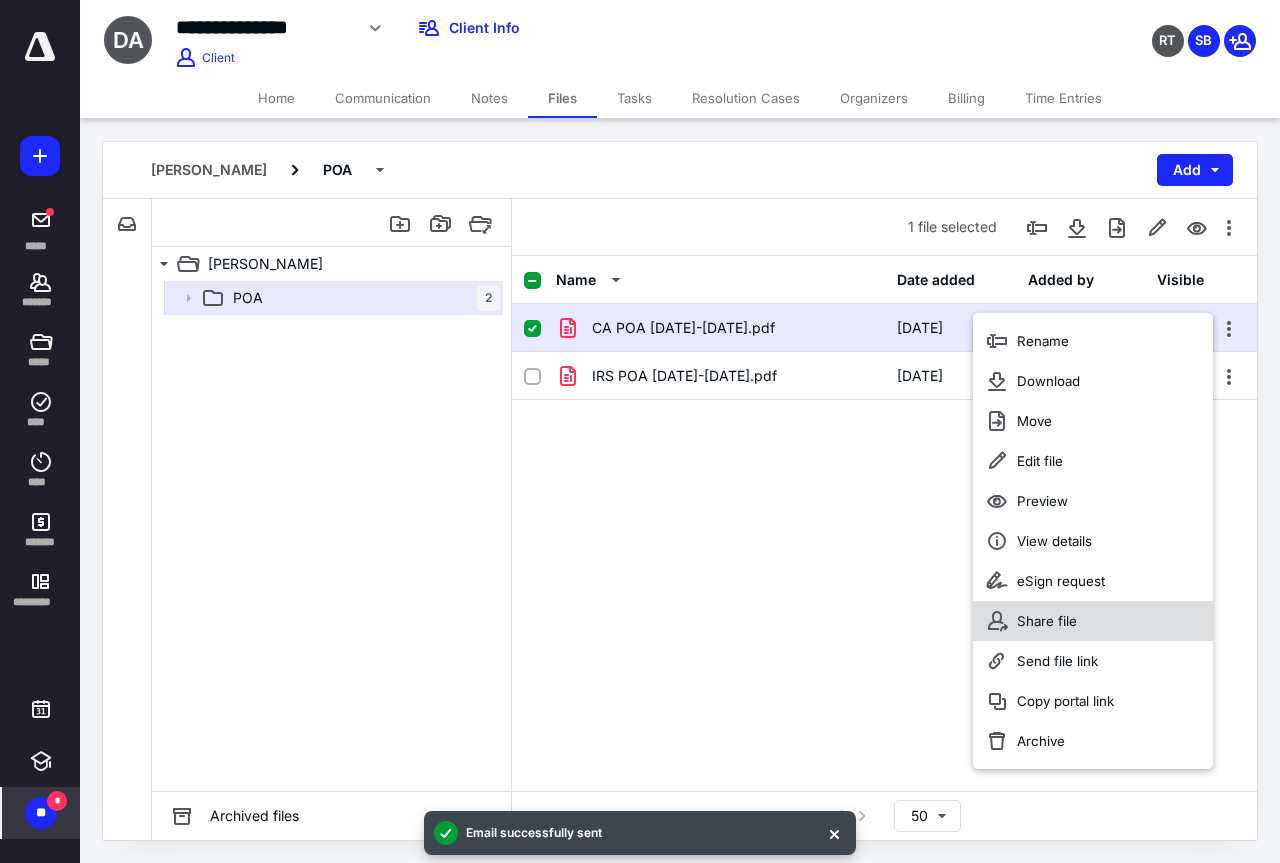 click on "Share file" at bounding box center [1093, 621] 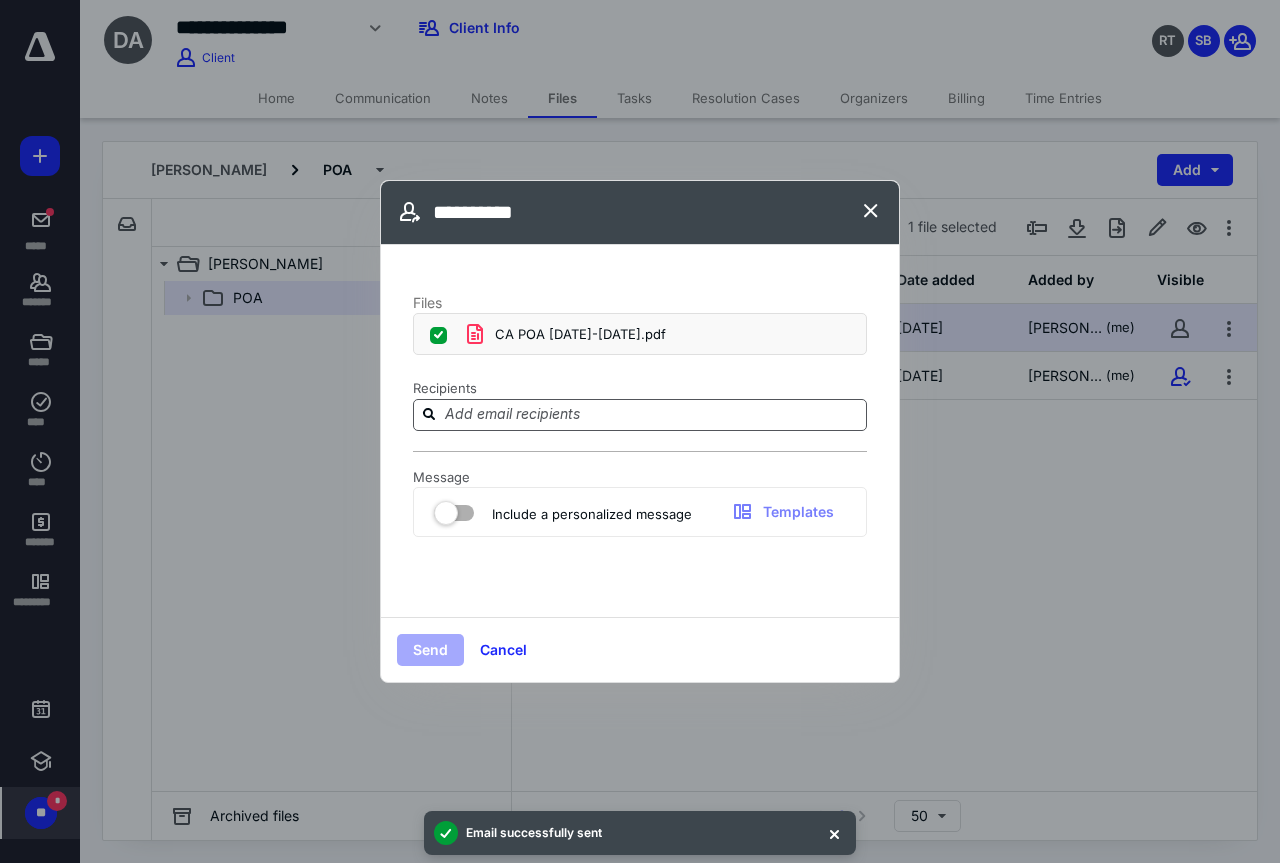click at bounding box center (652, 414) 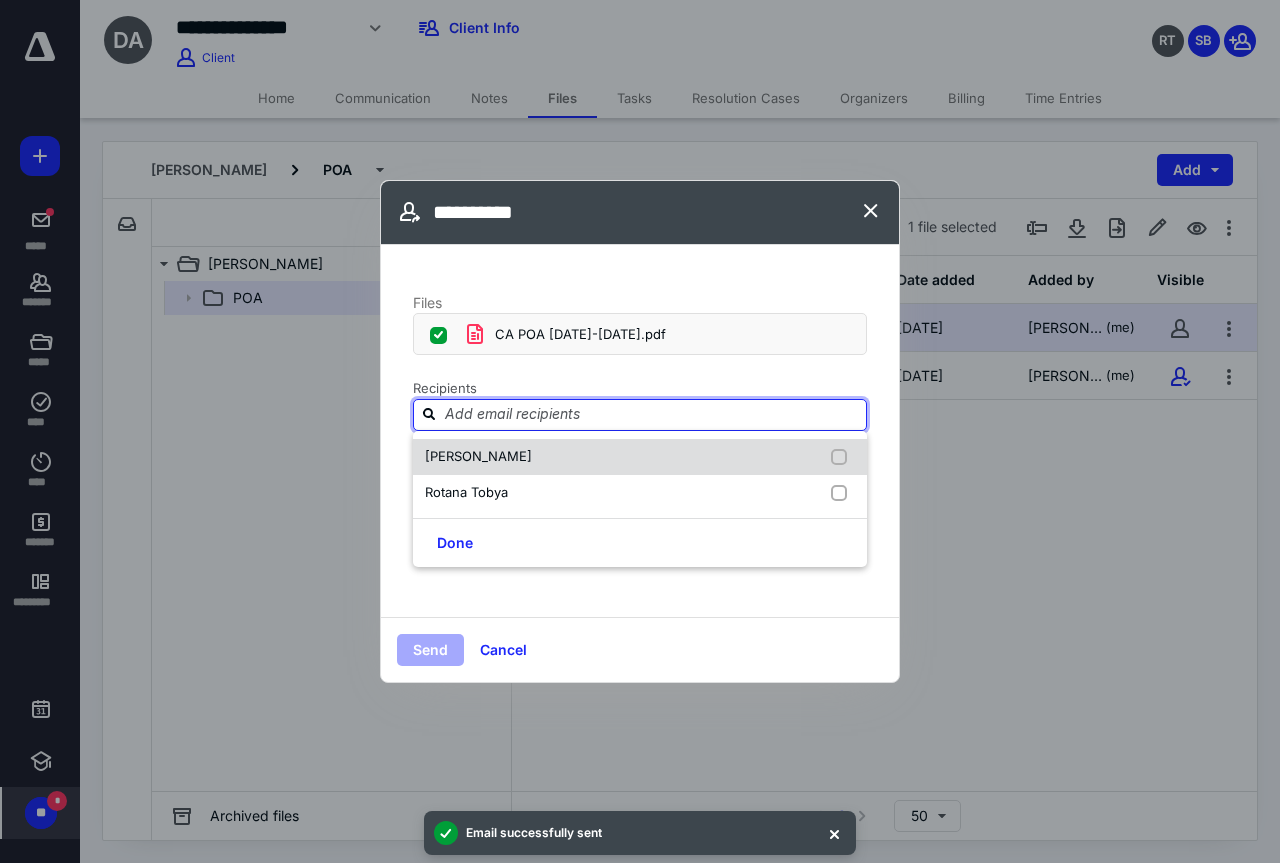 click on "[PERSON_NAME]" at bounding box center [478, 456] 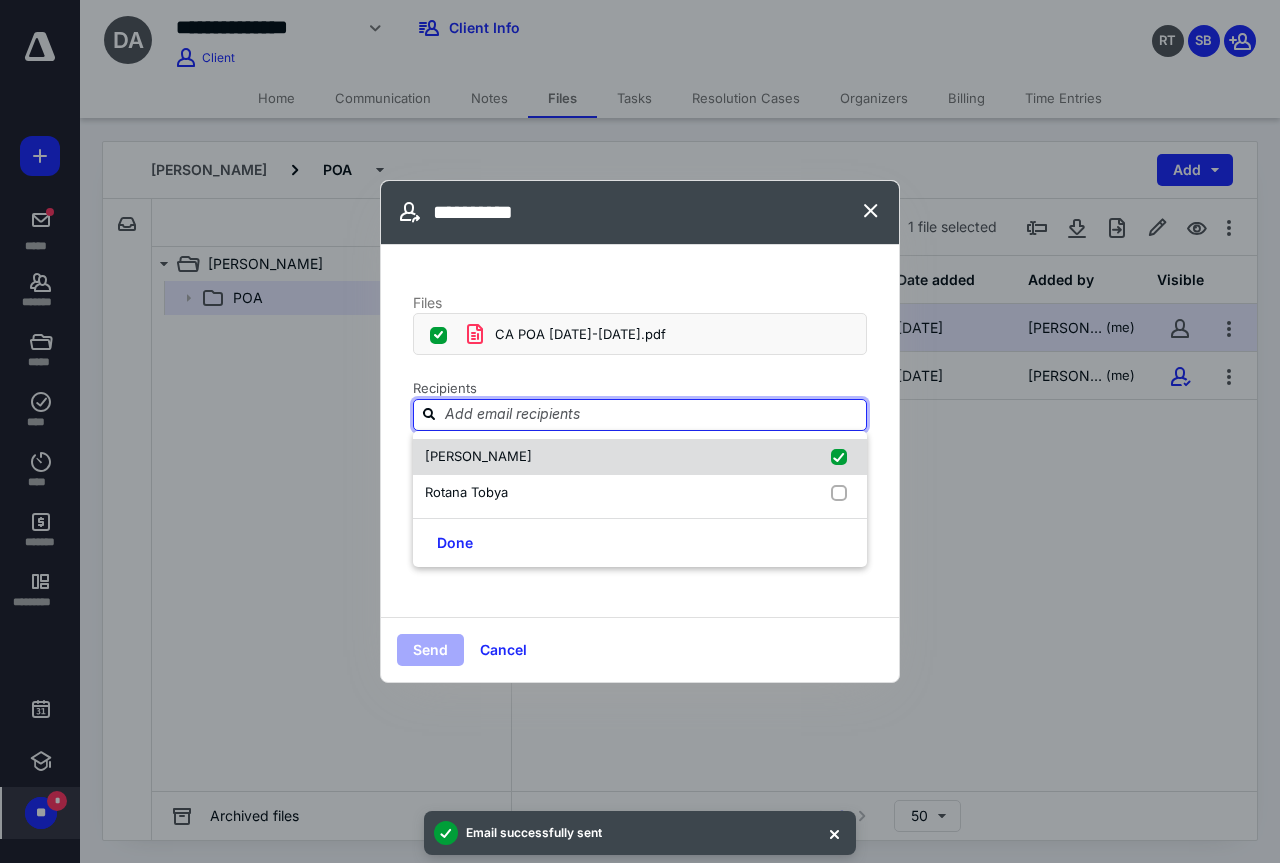 checkbox on "true" 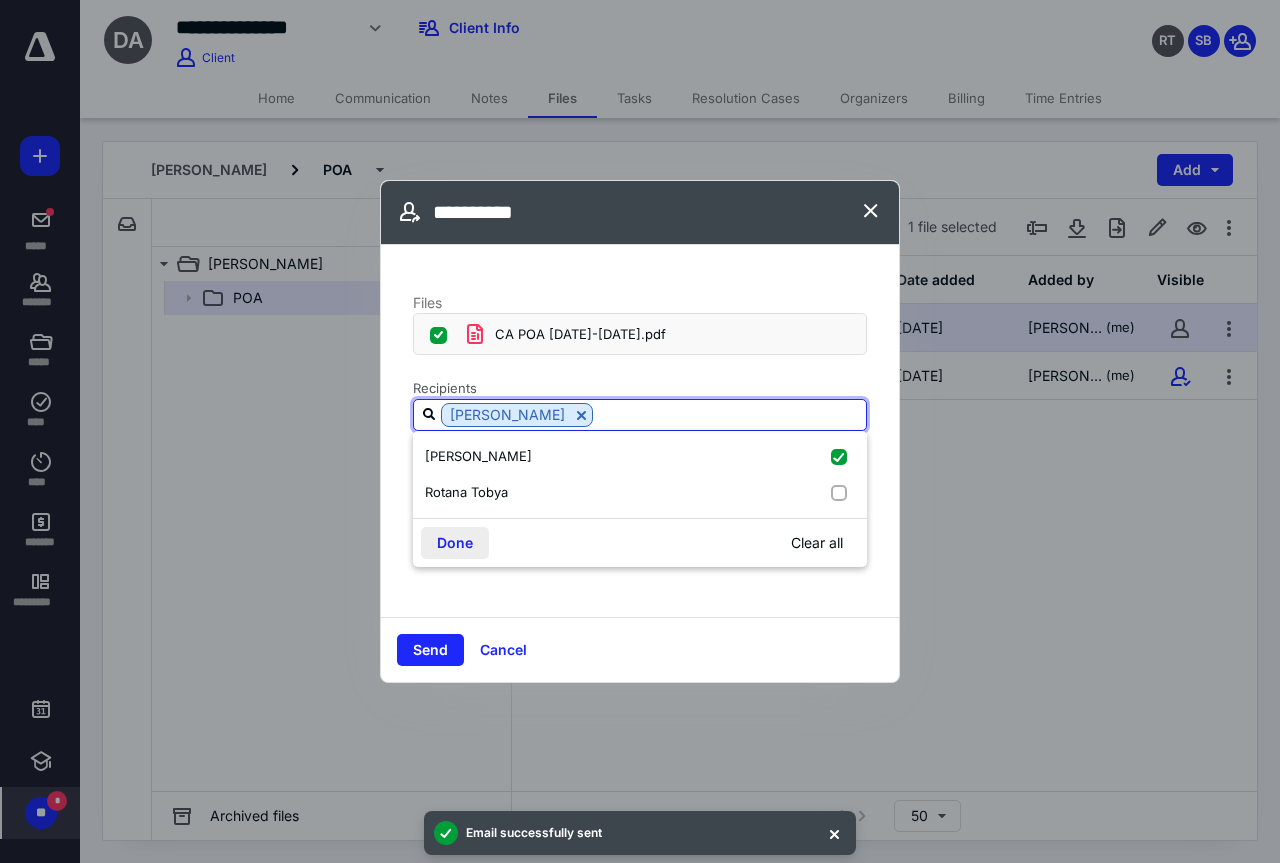 click on "Done" at bounding box center (455, 543) 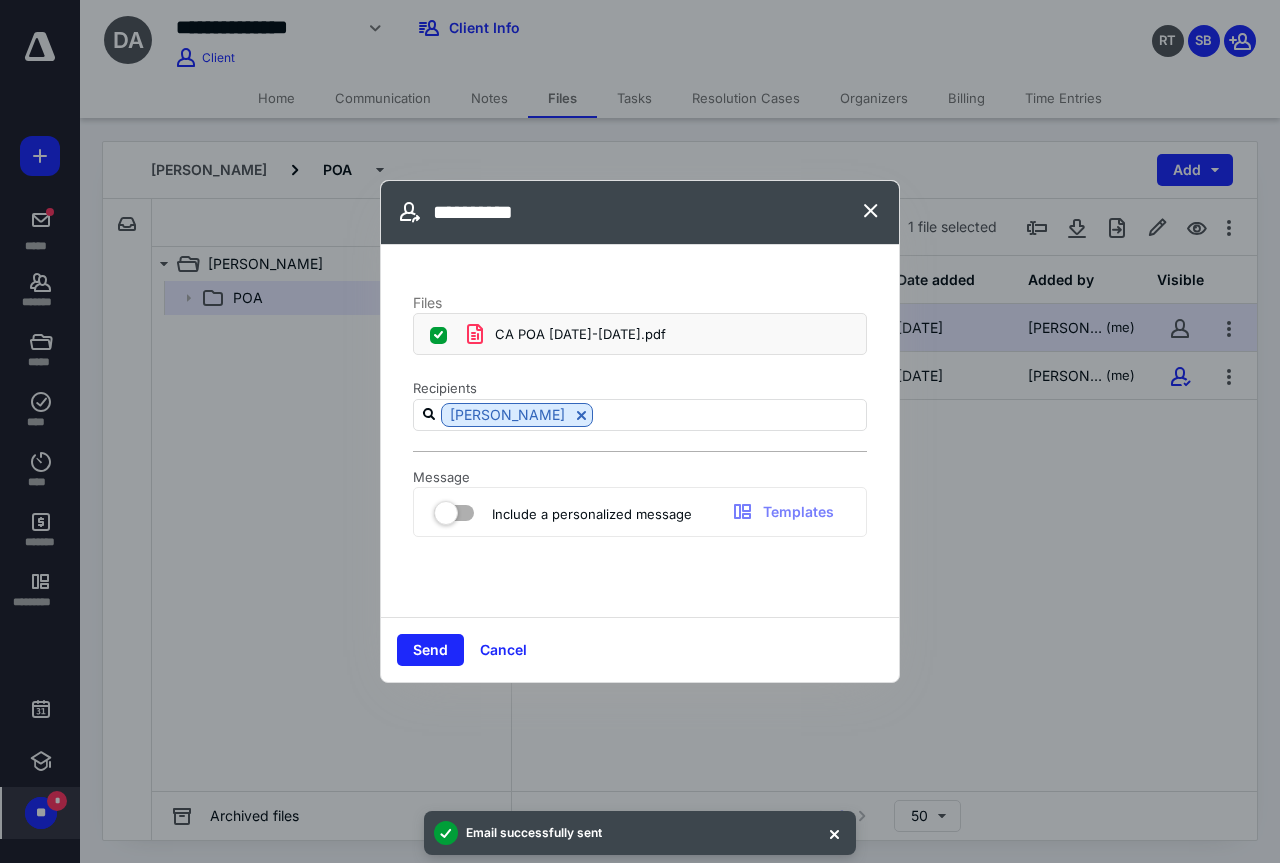 click at bounding box center (454, 509) 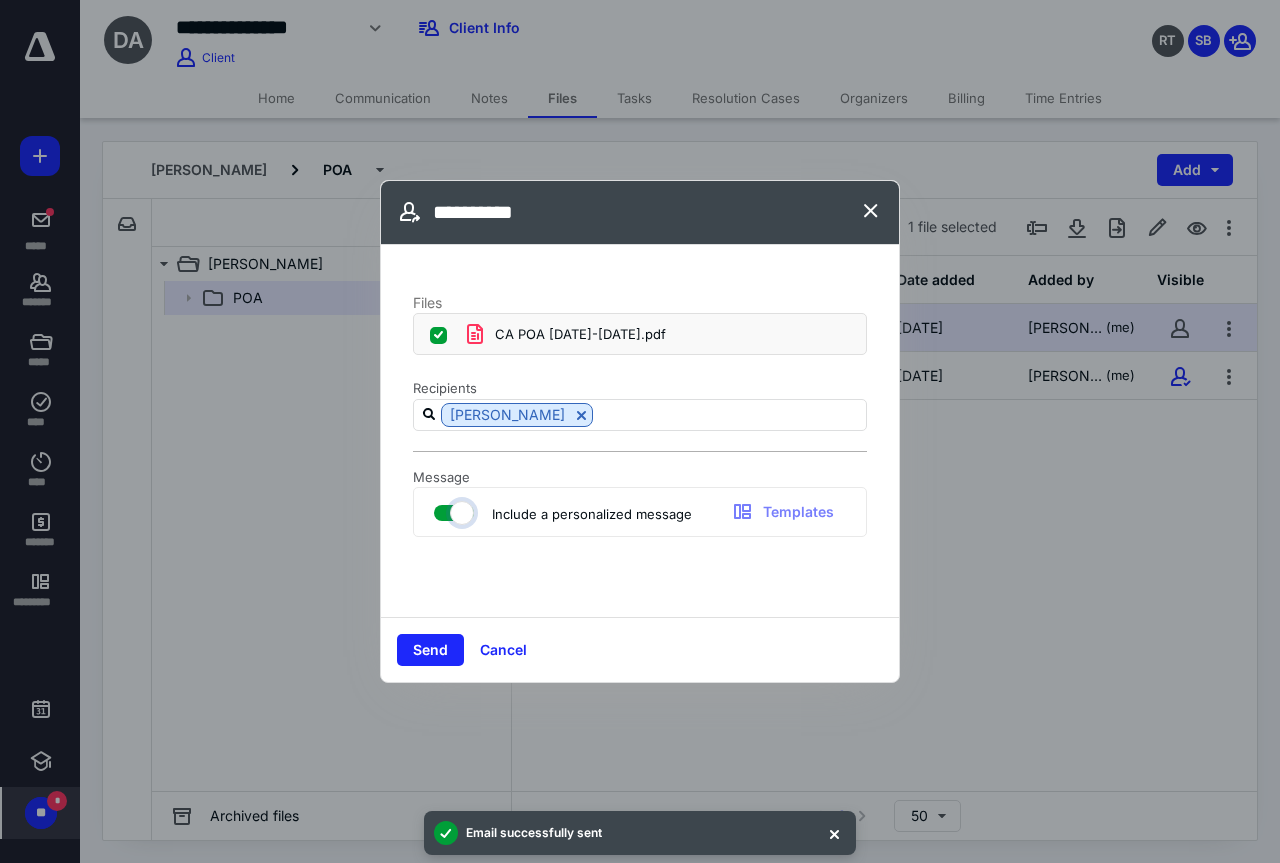 checkbox on "true" 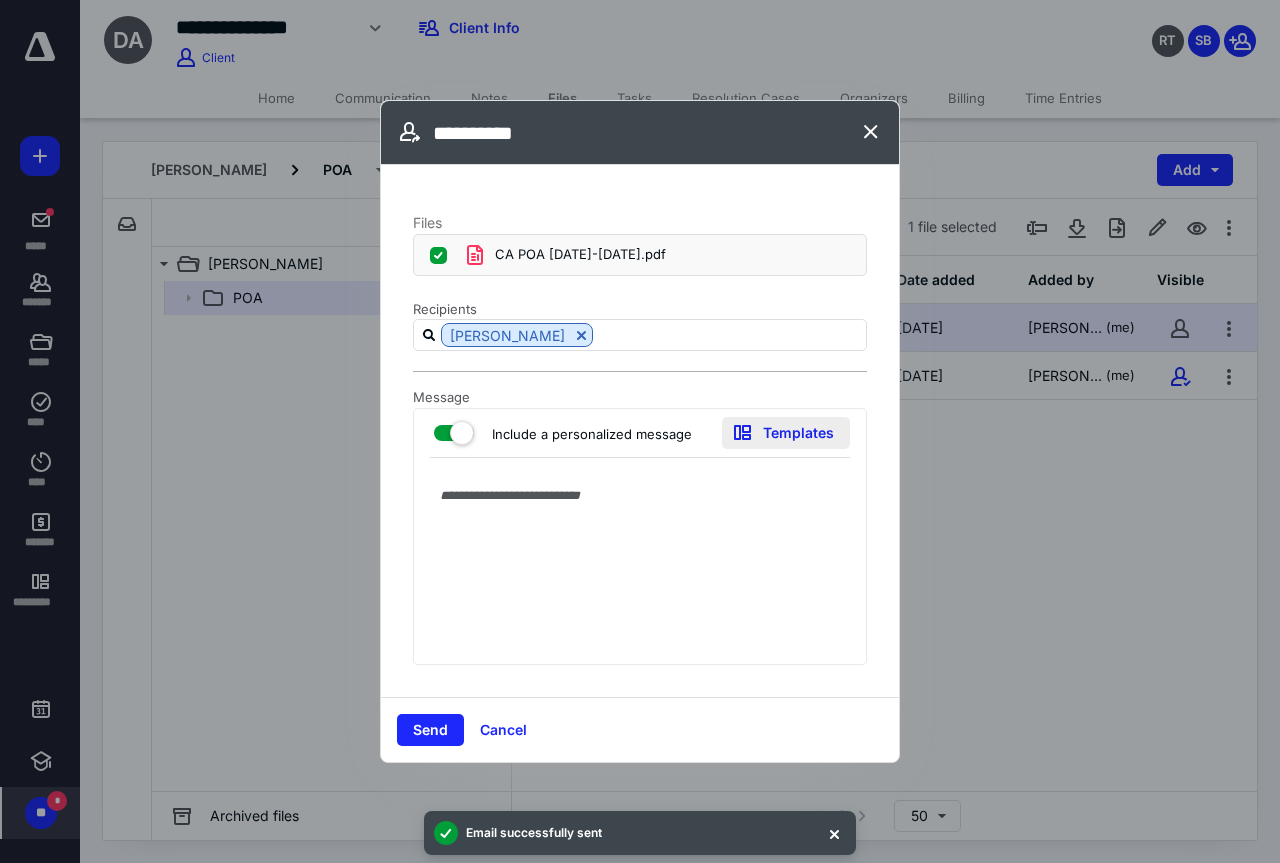 click on "Templates" at bounding box center (786, 433) 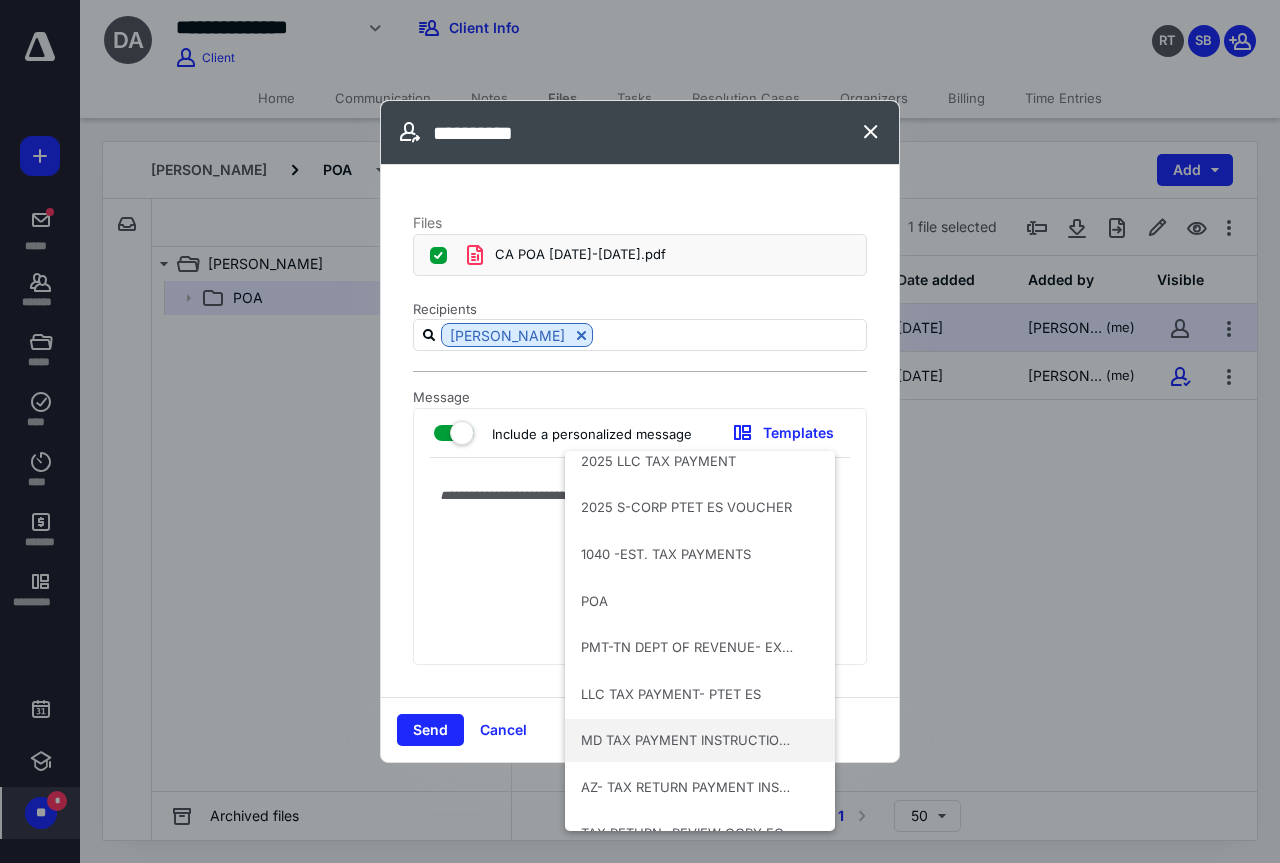 scroll, scrollTop: 800, scrollLeft: 0, axis: vertical 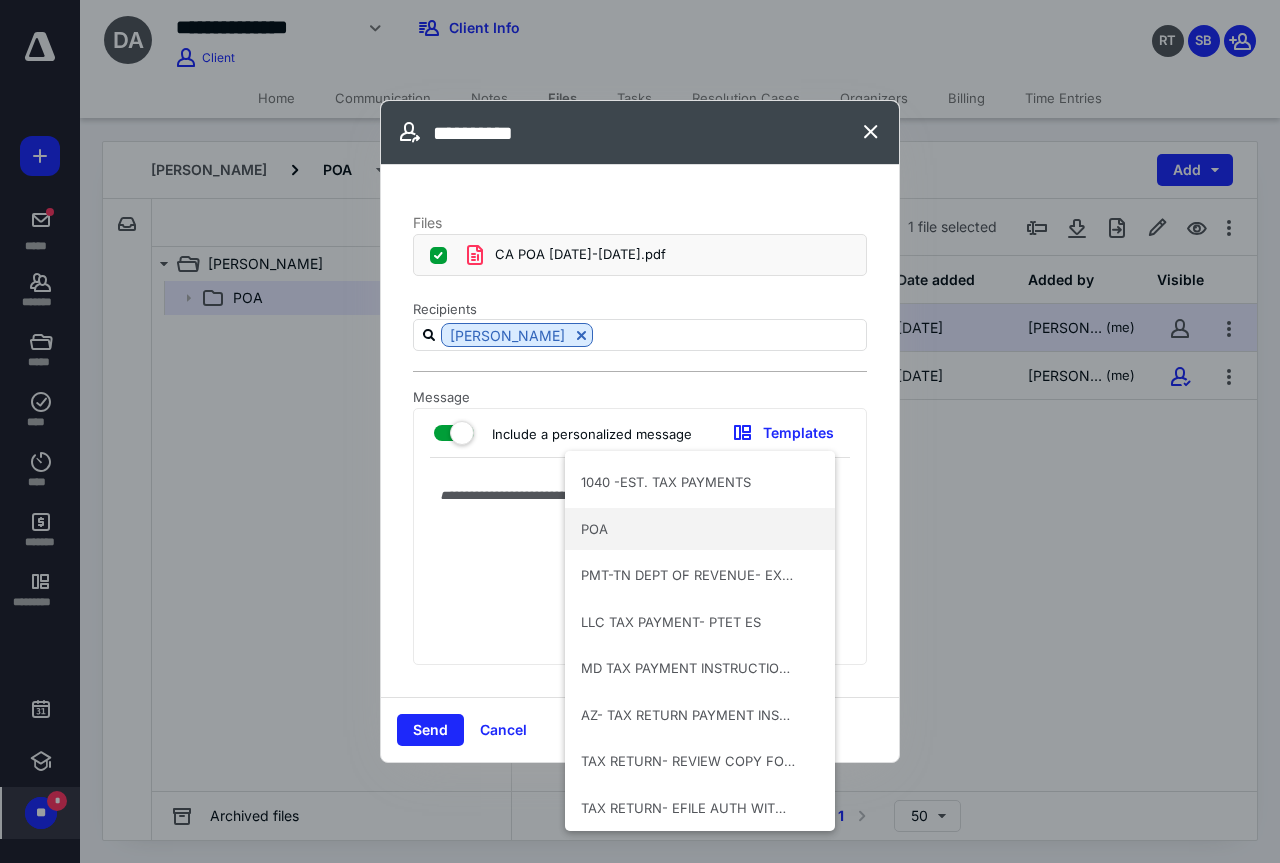 click on "POA" at bounding box center (688, 529) 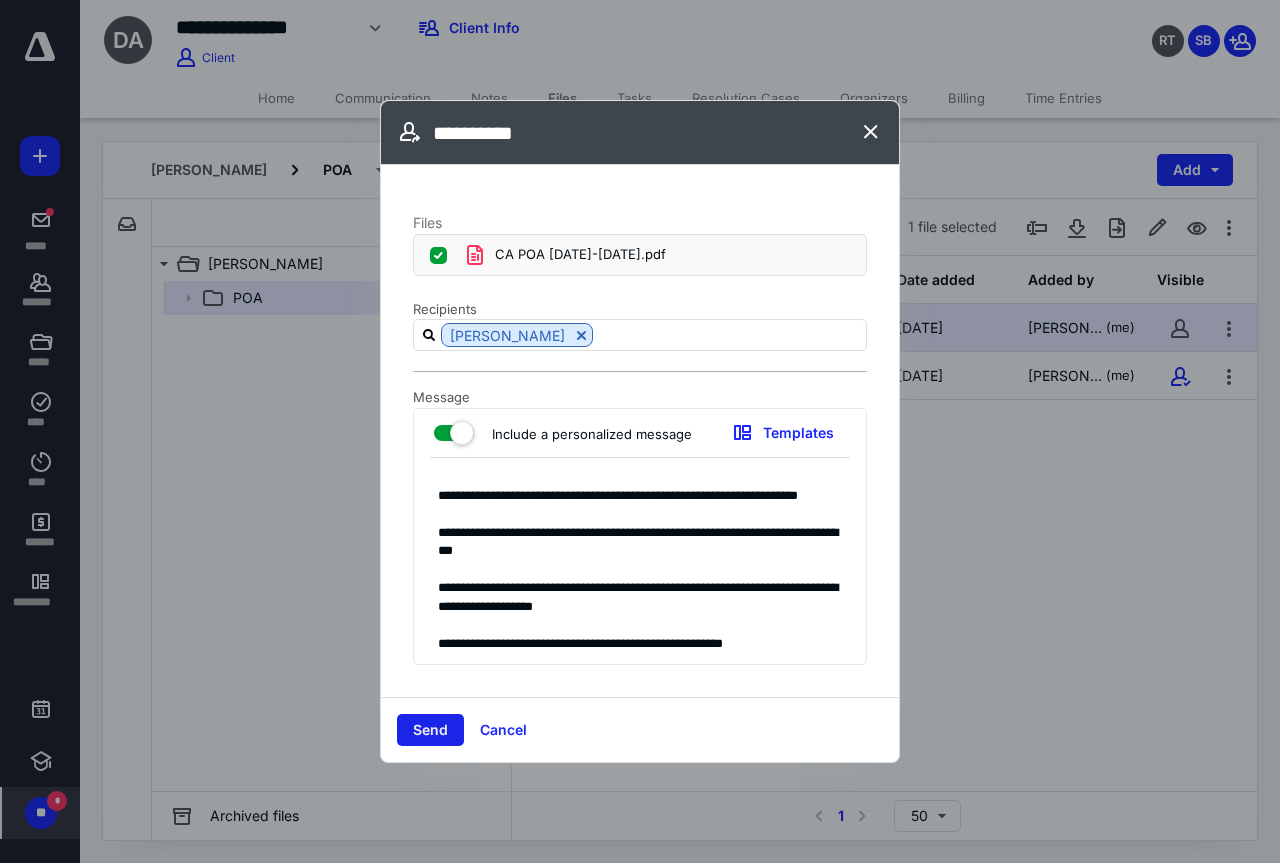 click on "Send" at bounding box center (430, 730) 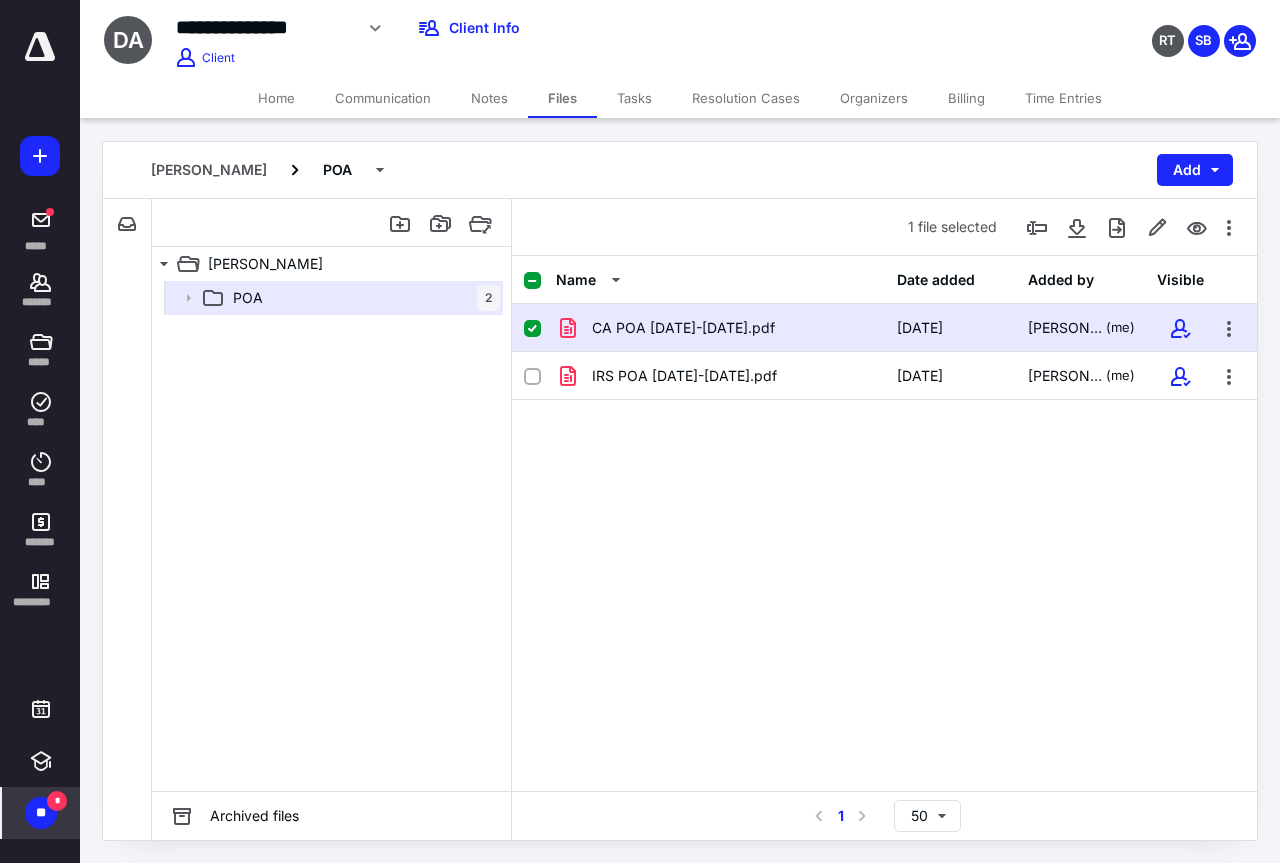 click on "*" at bounding box center (57, 801) 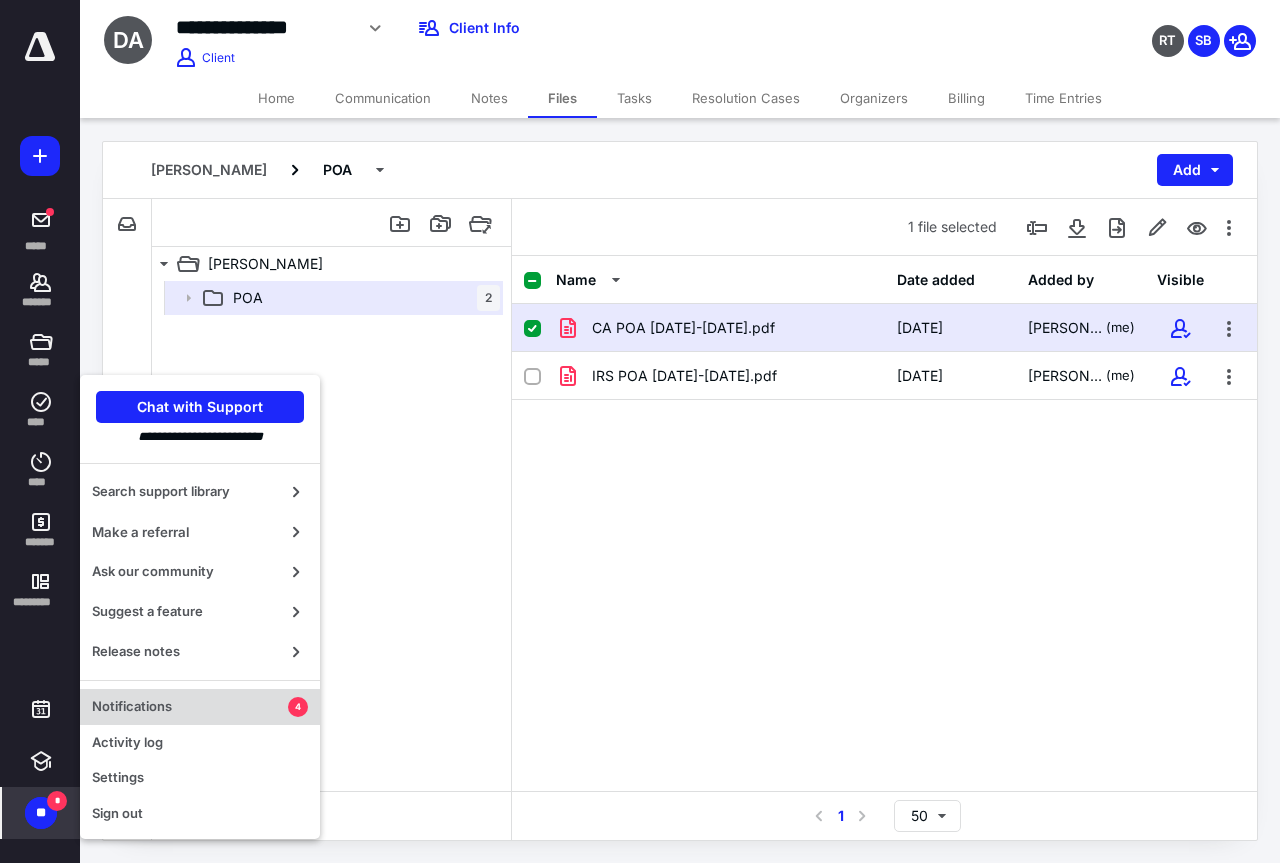 click on "Notifications 4" at bounding box center (200, 707) 